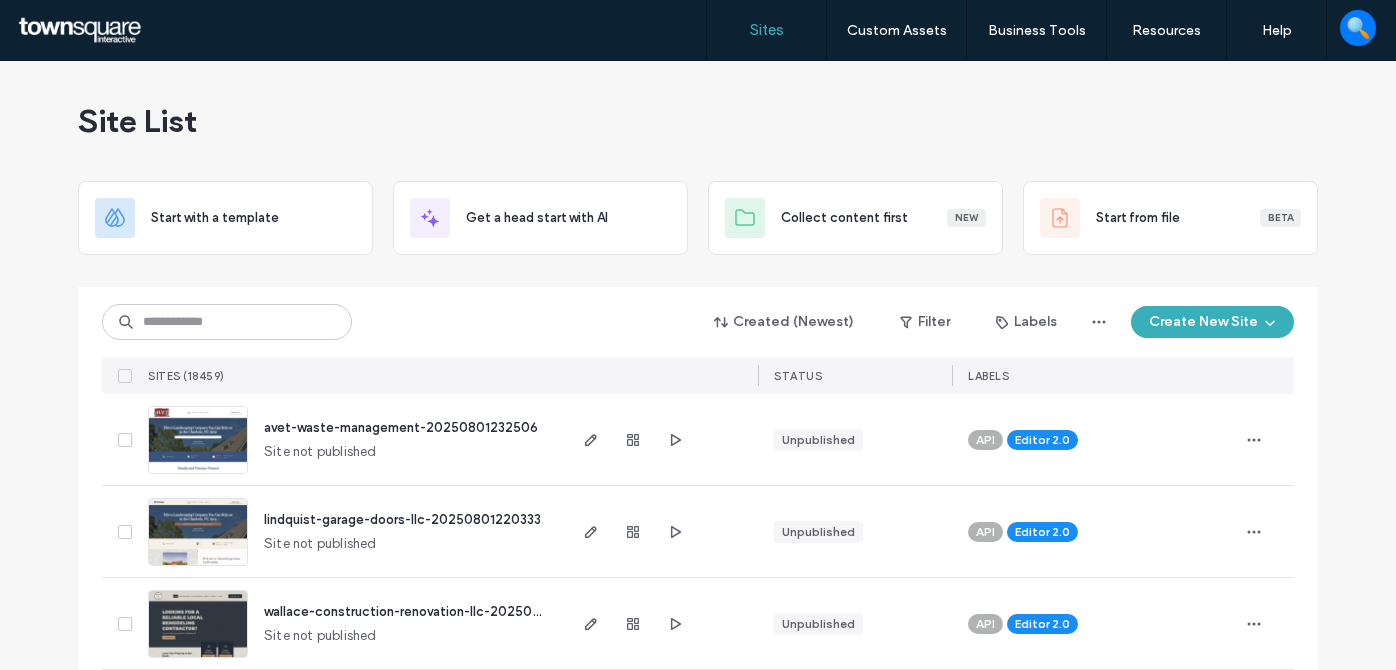 scroll, scrollTop: 0, scrollLeft: 0, axis: both 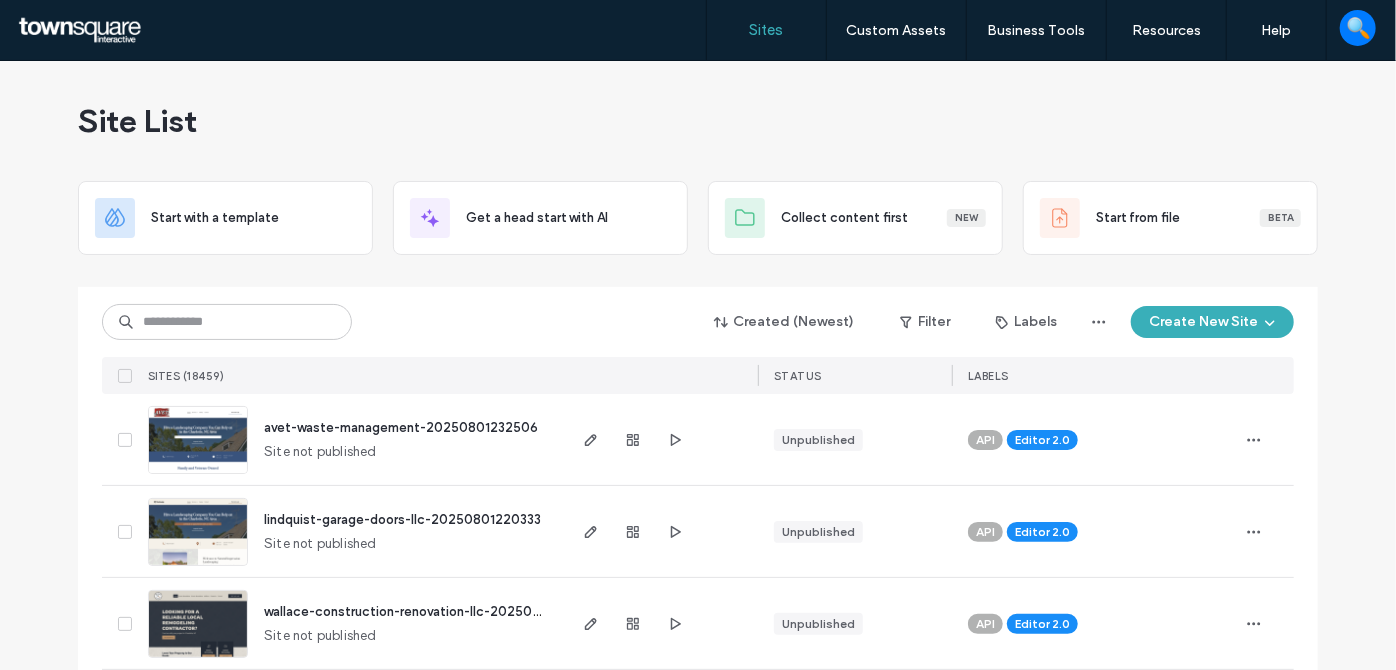 click on "Site List" at bounding box center [698, 121] 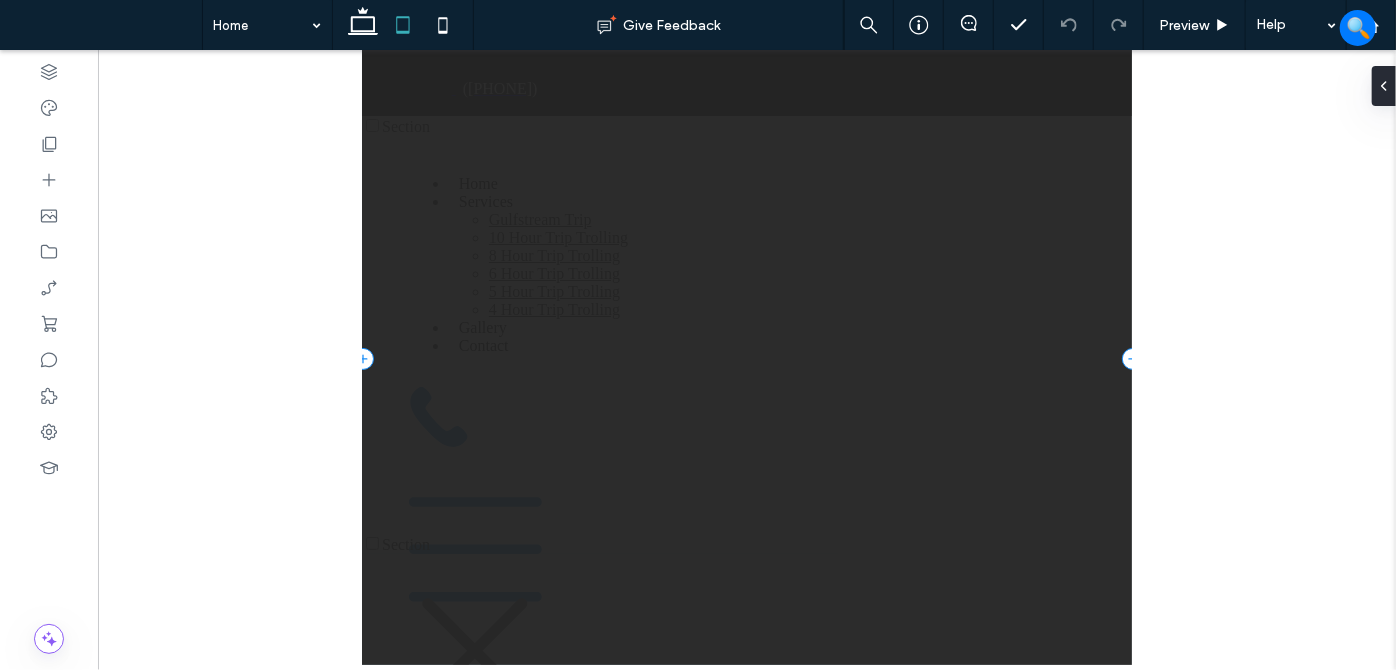 scroll, scrollTop: 4090, scrollLeft: 0, axis: vertical 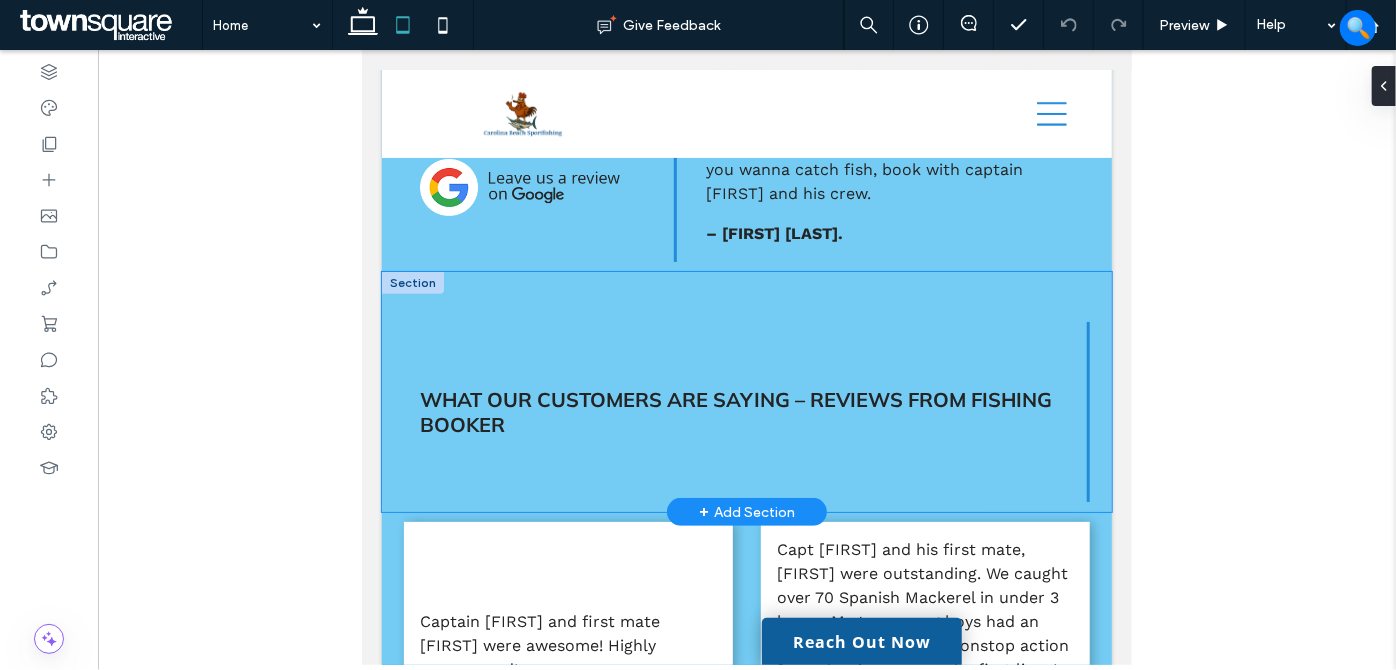 click on "What Our Customers Are Saying – Reviews from Fishing Booker" at bounding box center (746, 391) 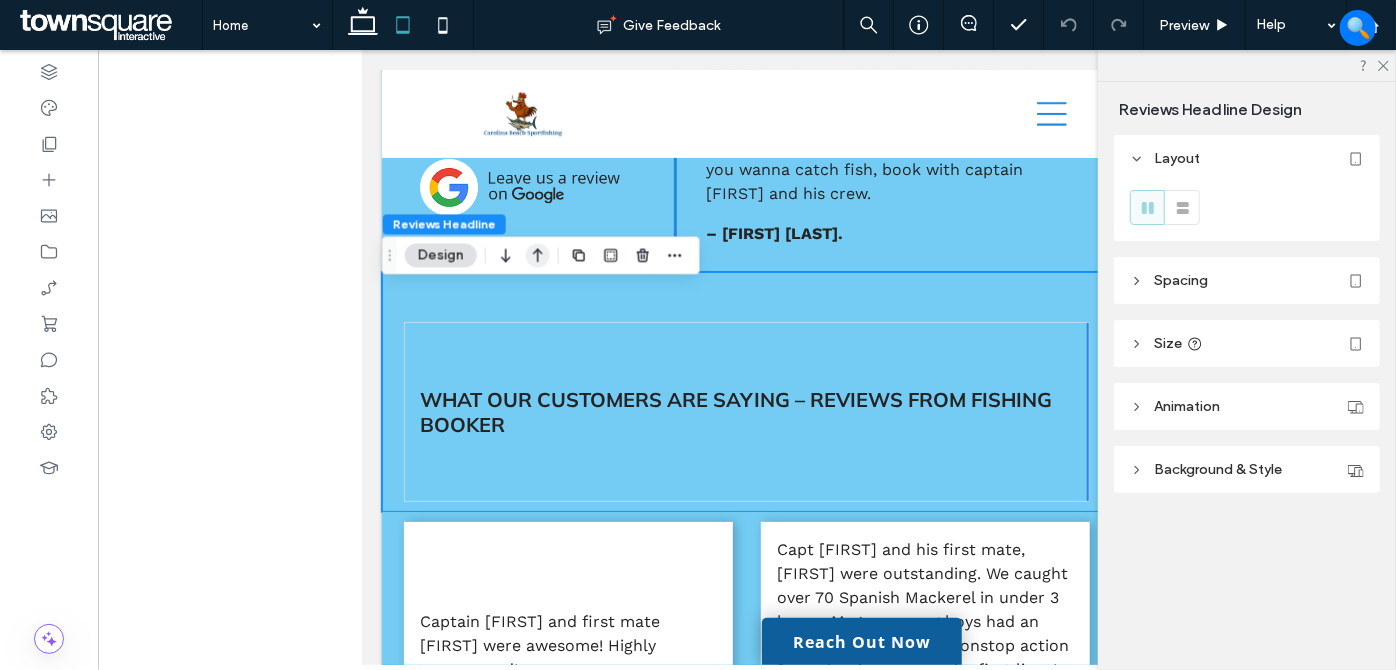 click on "Design" at bounding box center (441, 255) 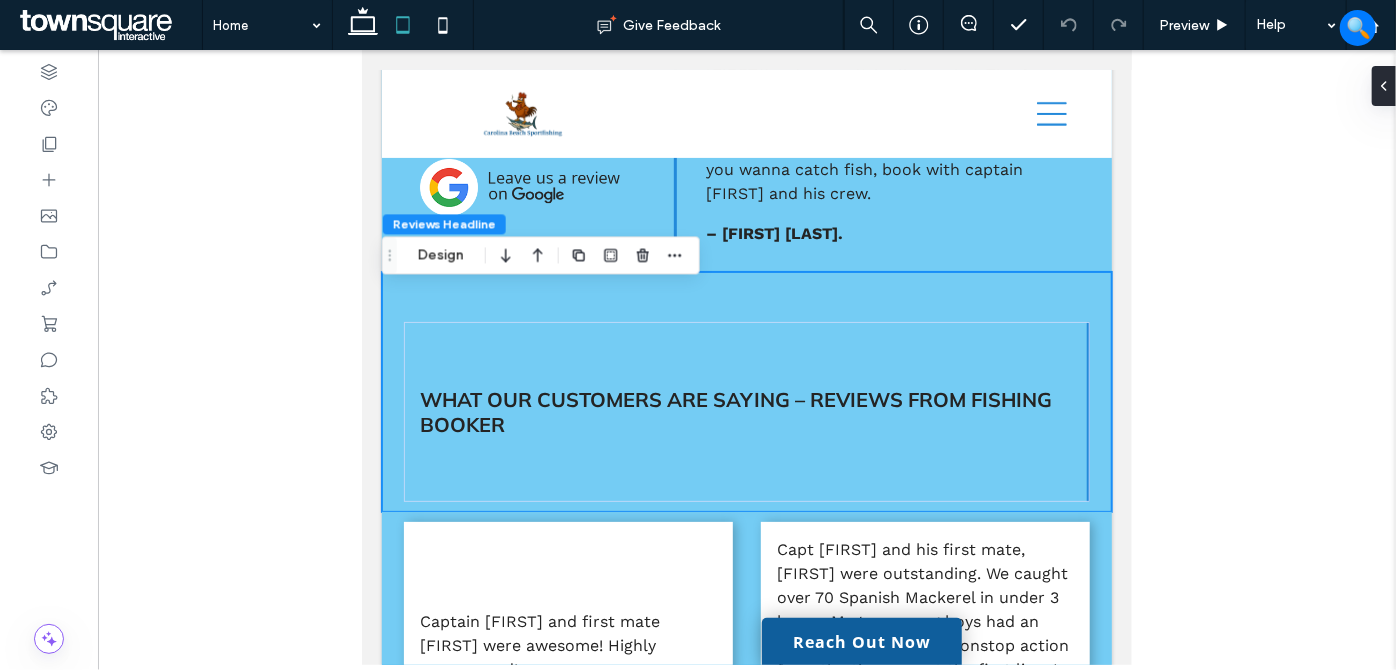 click on "Design" at bounding box center (441, 255) 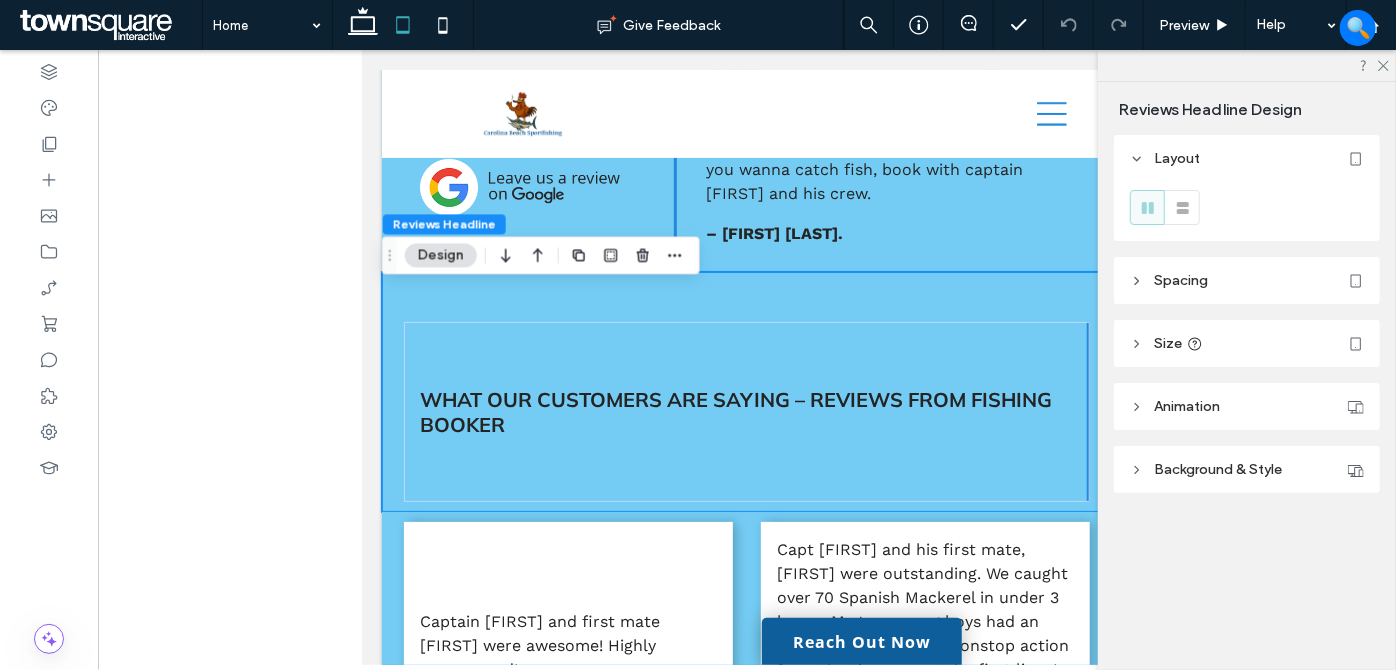 click on "Spacing" at bounding box center [1247, 280] 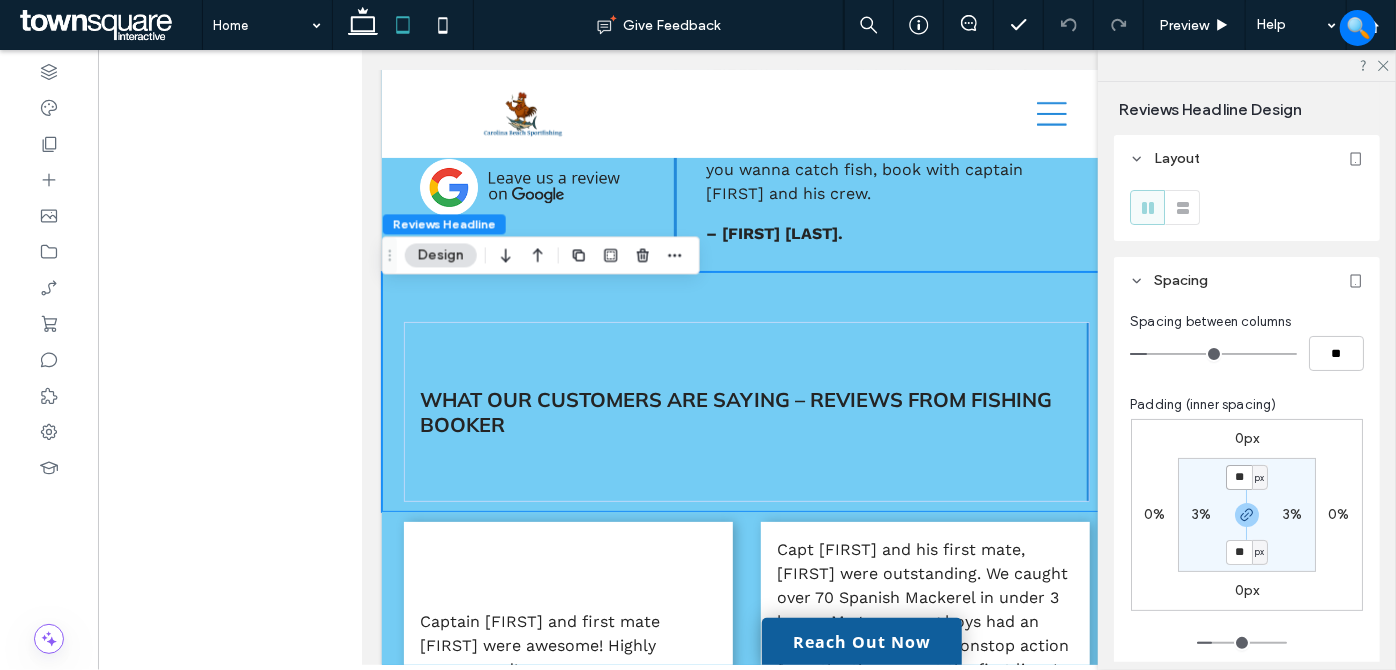 click on "**" at bounding box center (1239, 477) 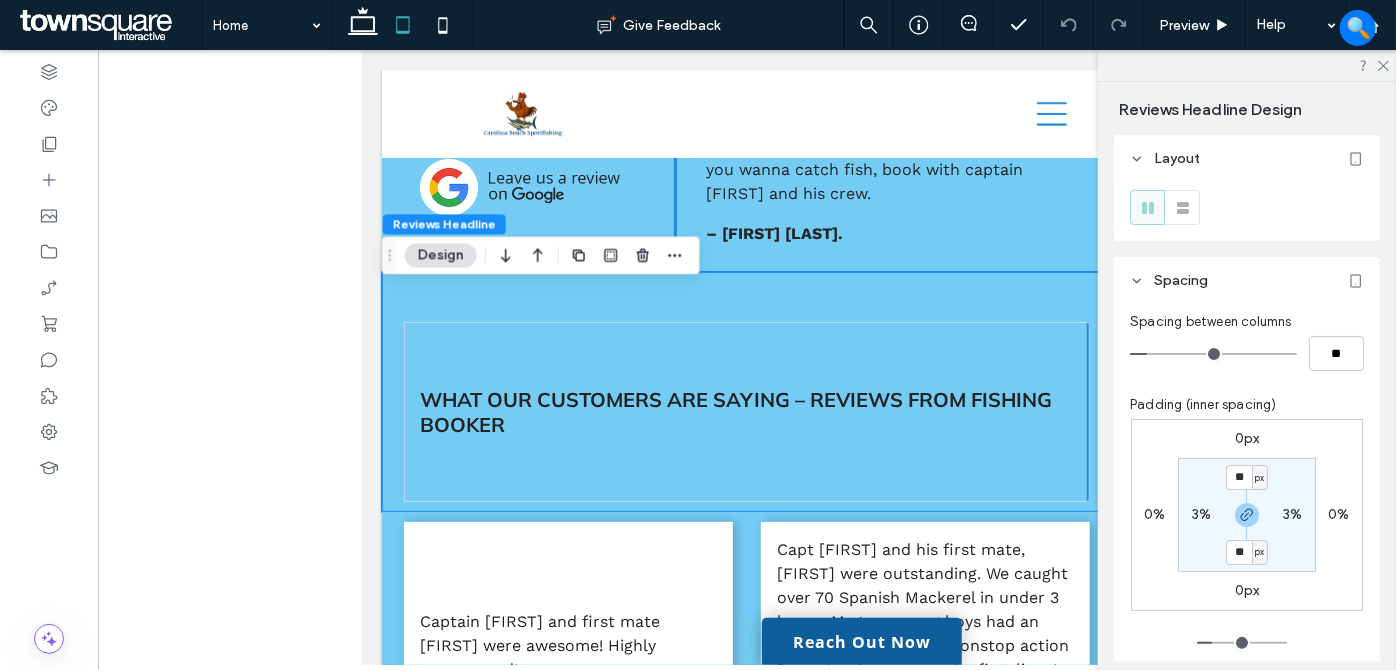 type on "**" 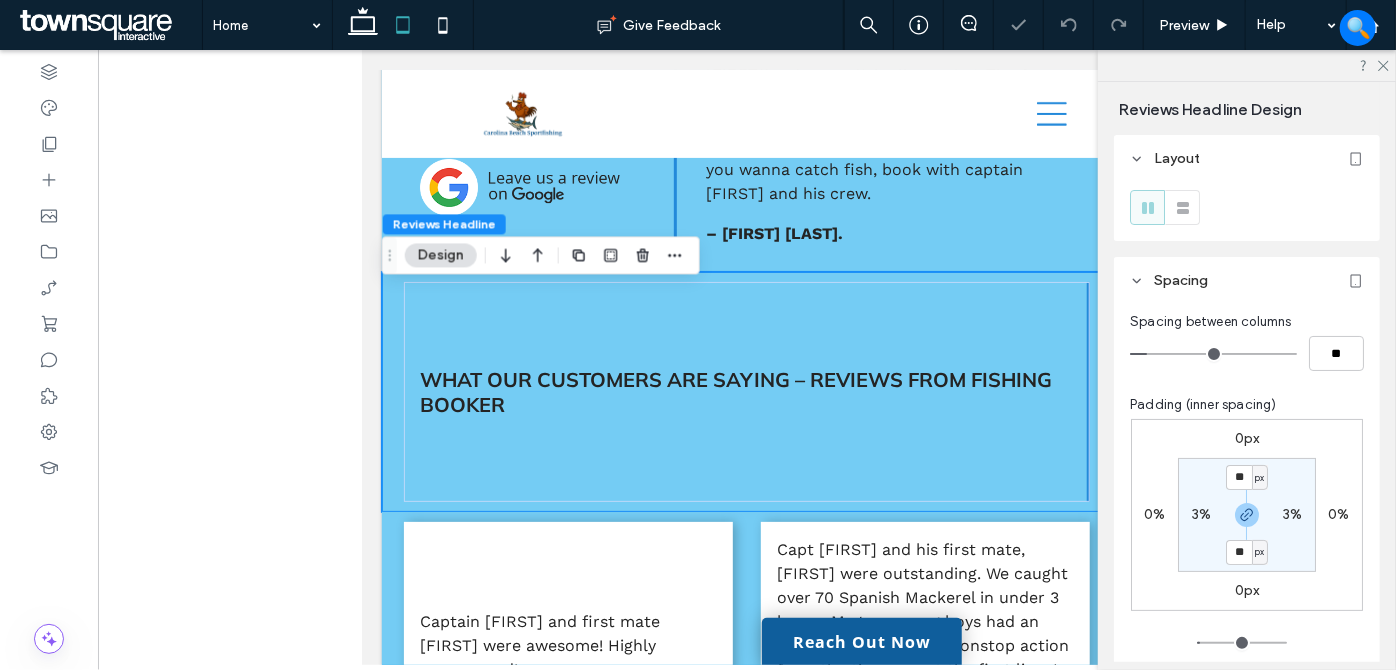 click on "0px 0% 0px 0% ** px 3% ** px 3%" at bounding box center (1247, 515) 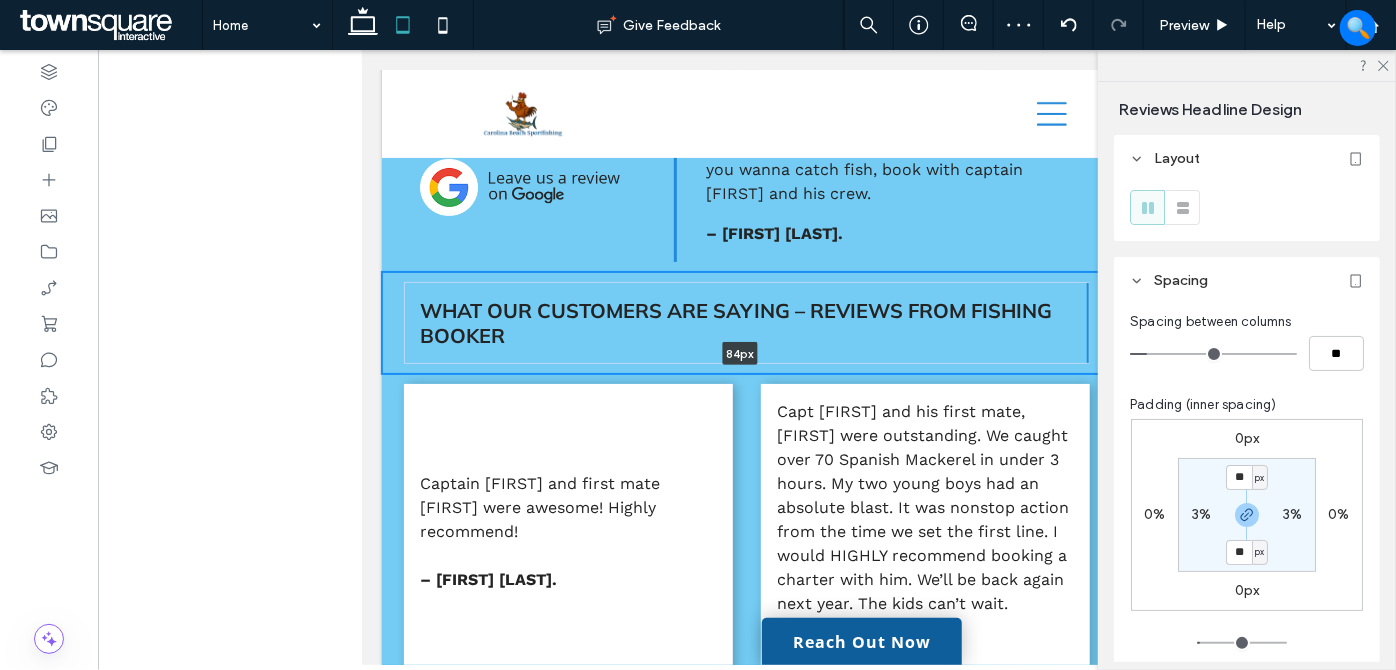 drag, startPoint x: 870, startPoint y: 524, endPoint x: 873, endPoint y: 368, distance: 156.02884 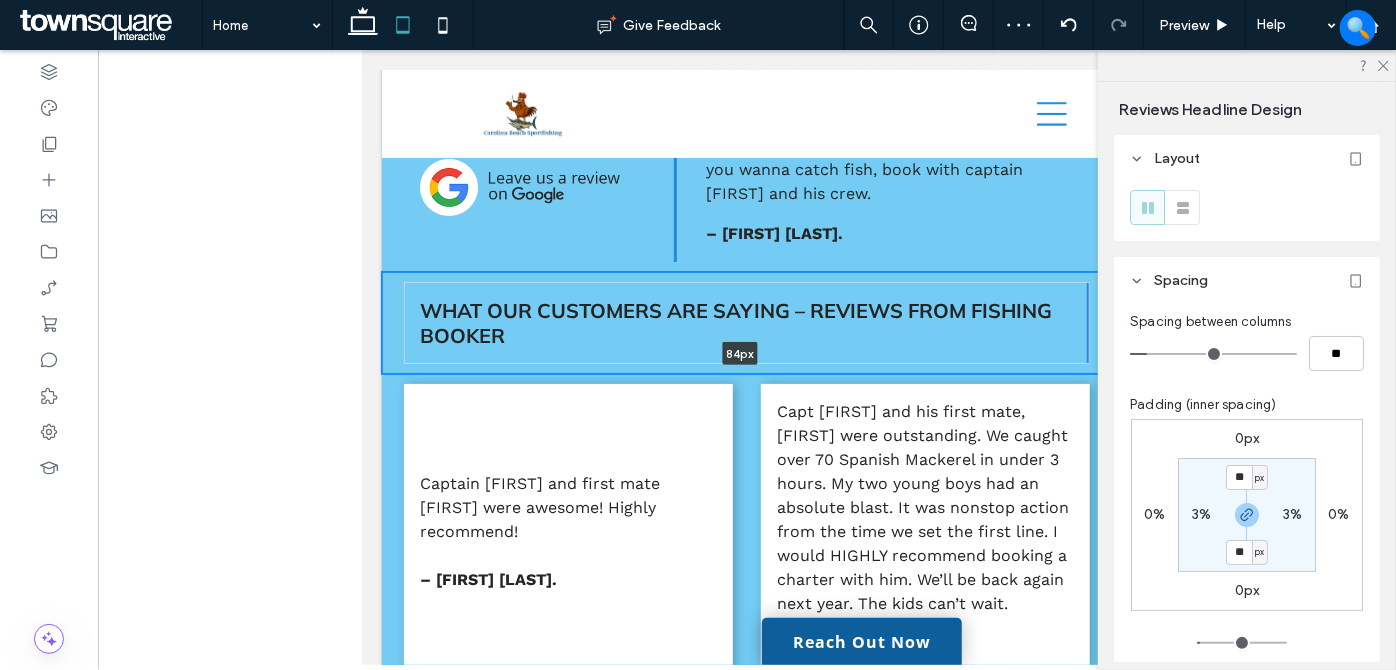 click on "What Our Customers Are Saying – Reviews from Fishing Booker
84px
Section + Add Section" at bounding box center [746, 322] 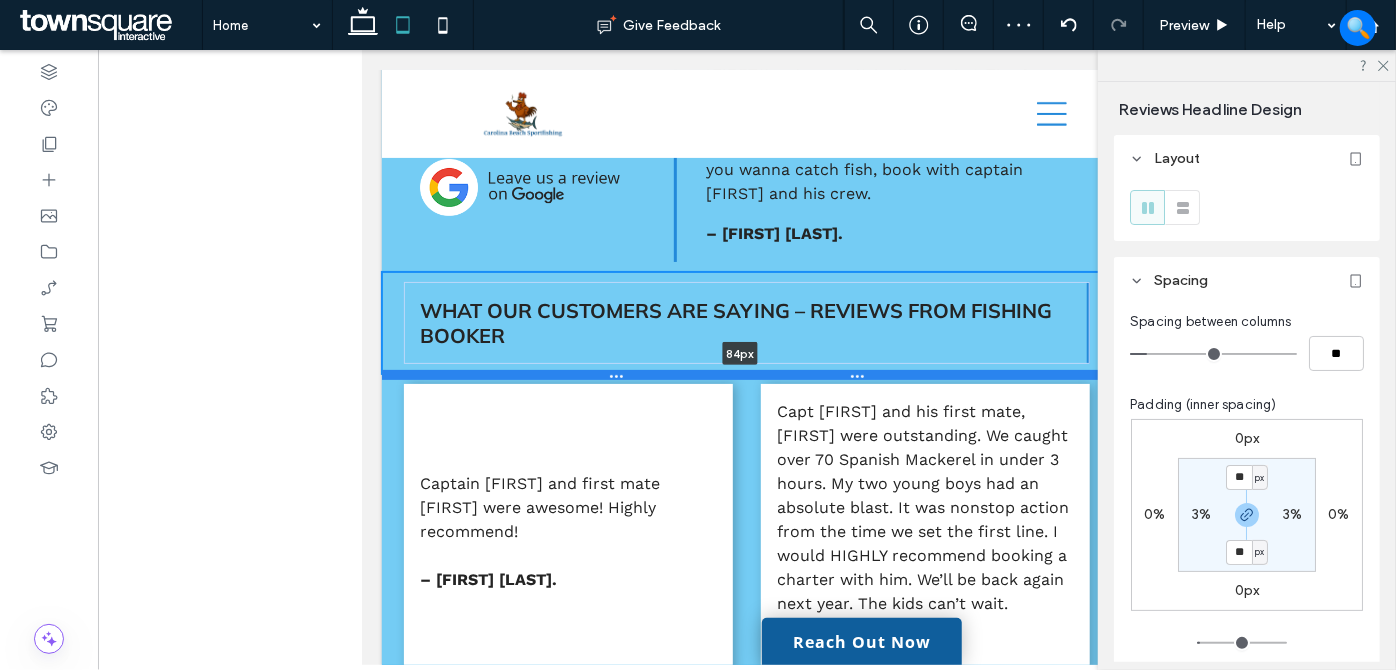 type on "**" 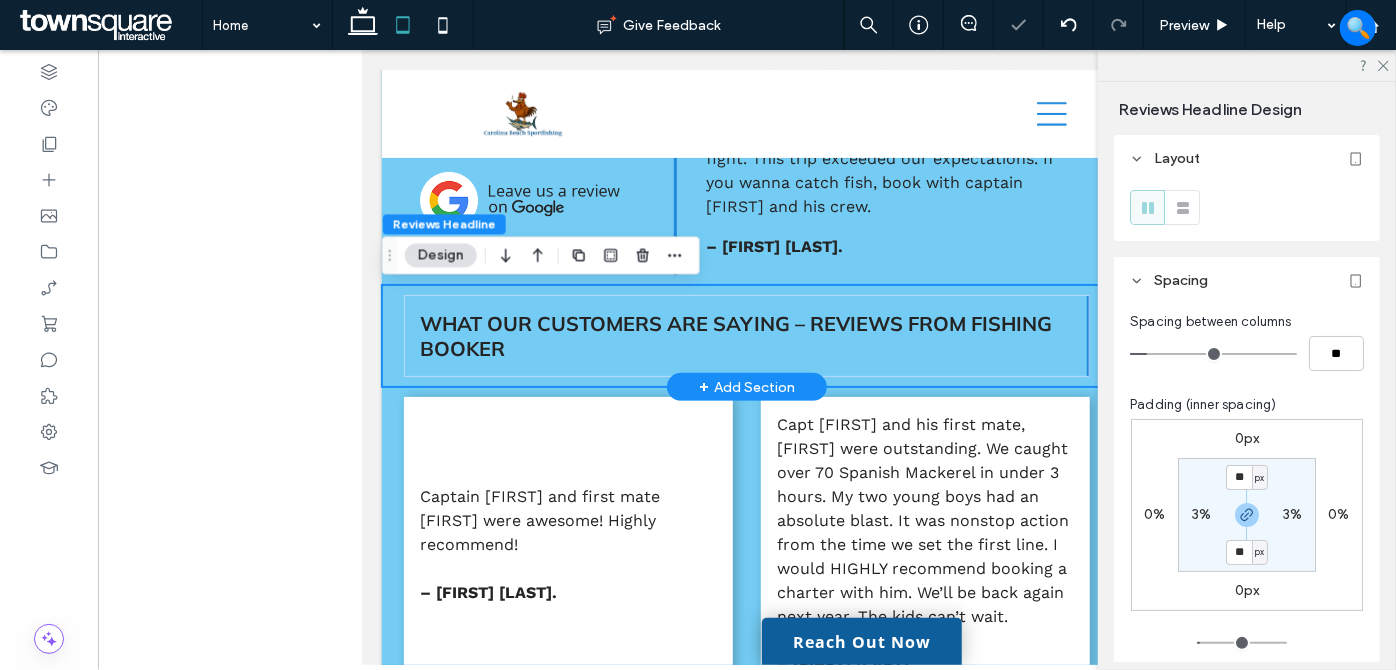 scroll, scrollTop: 4000, scrollLeft: 0, axis: vertical 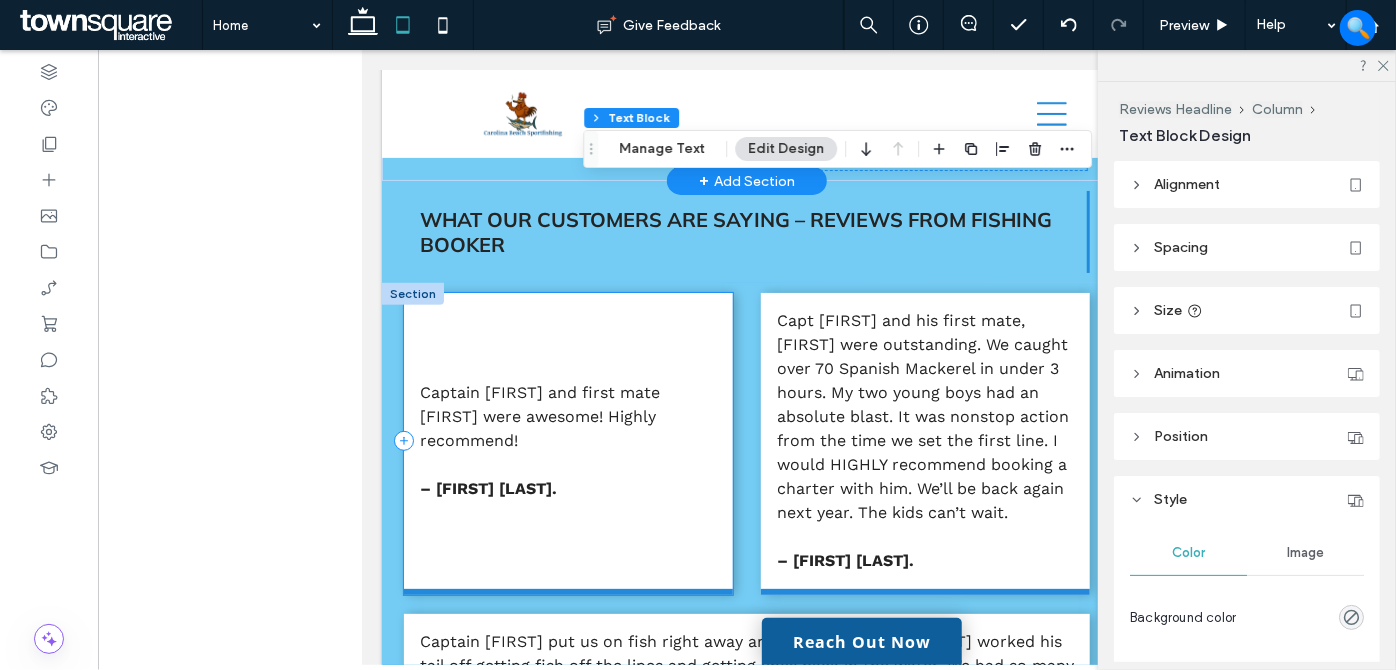 click on "Captain [FIRST] and first mate [FIRST] were awesome! Highly recommend!
– [FIRST] [LAST]." at bounding box center [567, 443] 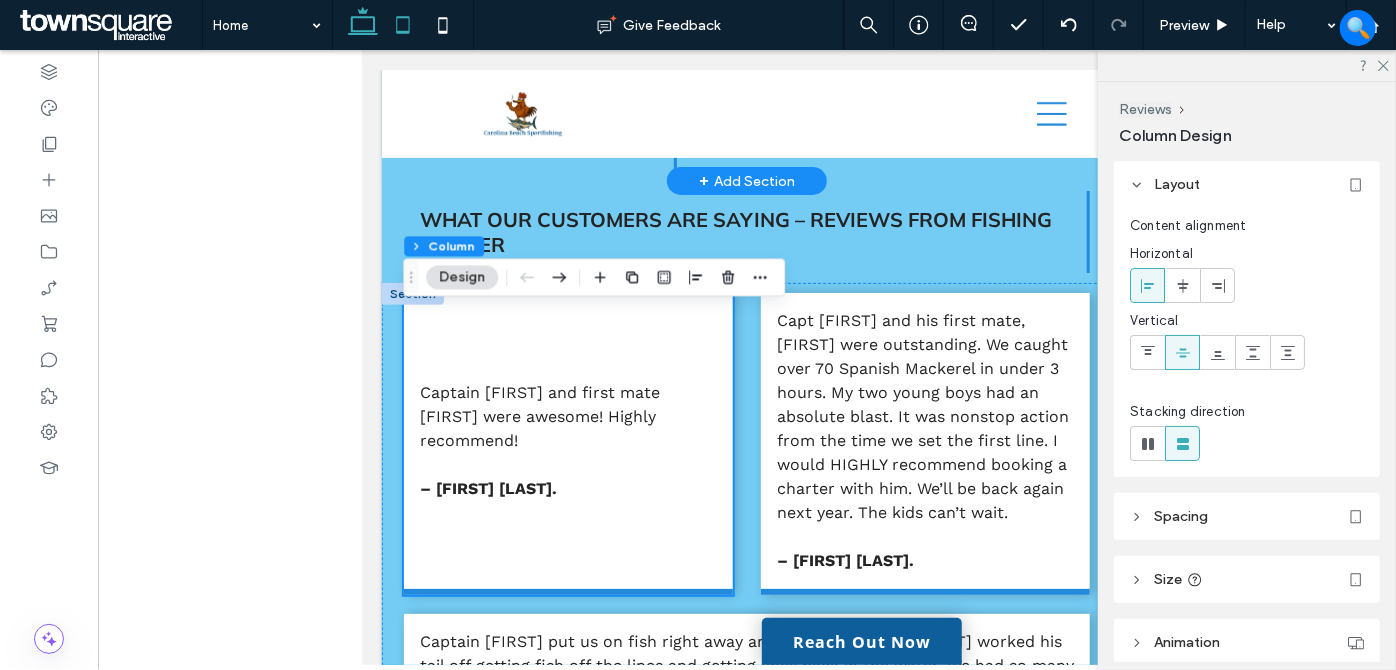 click 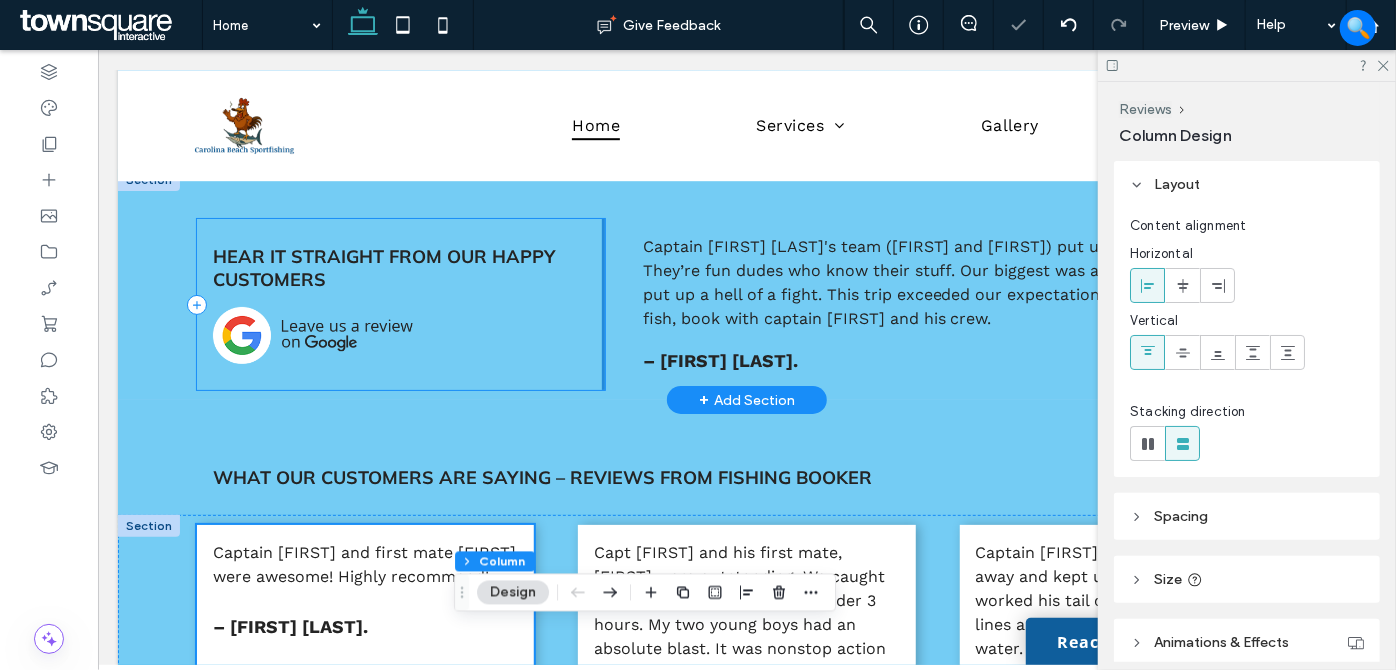 scroll, scrollTop: 3274, scrollLeft: 0, axis: vertical 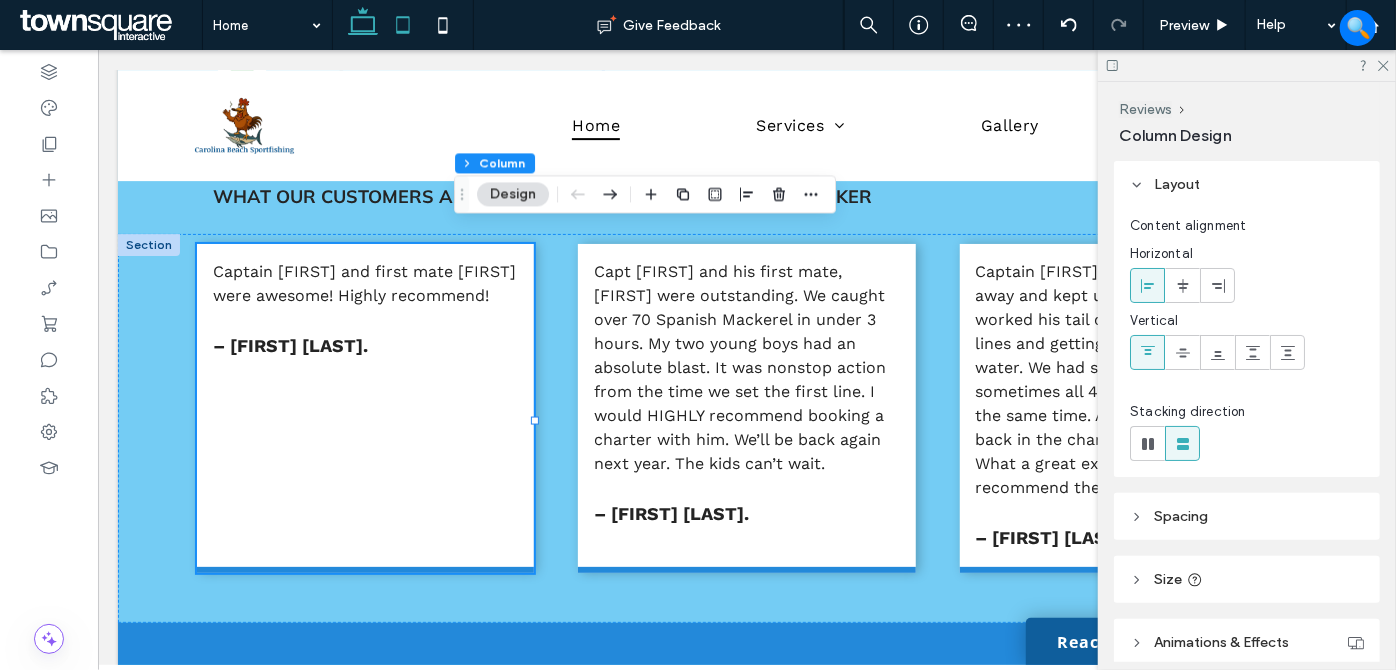 click 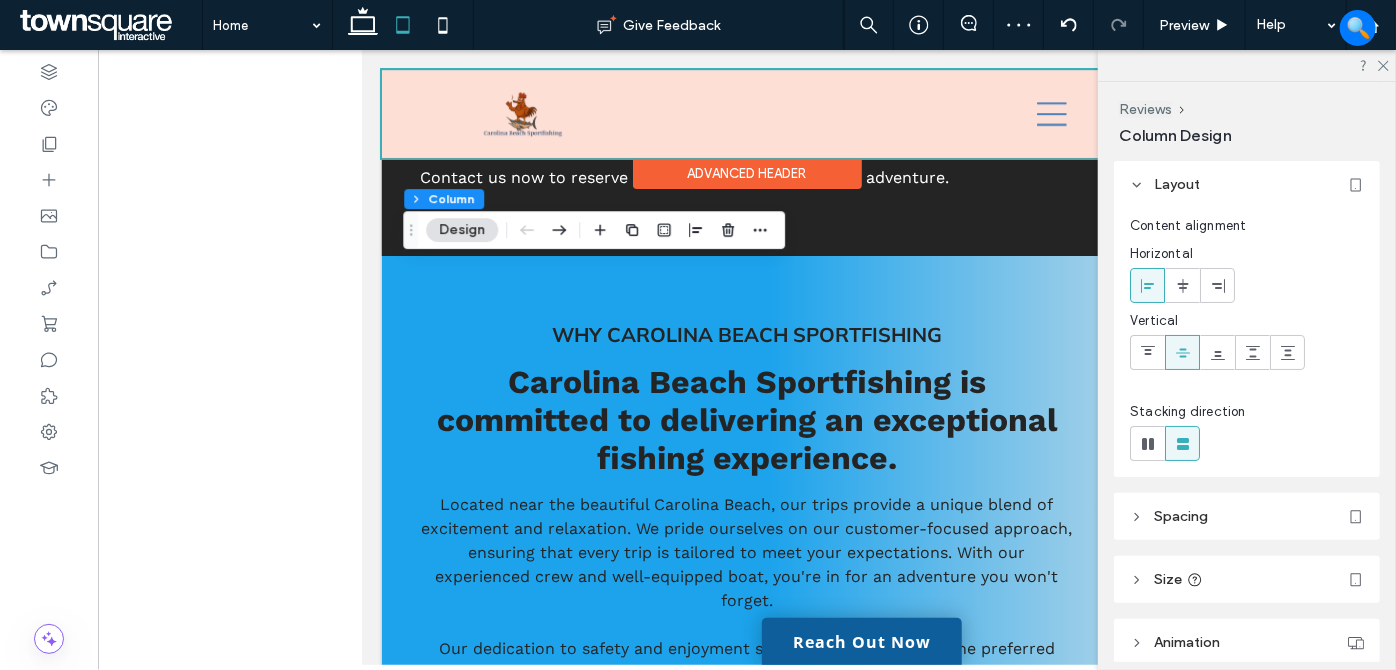 type on "***" 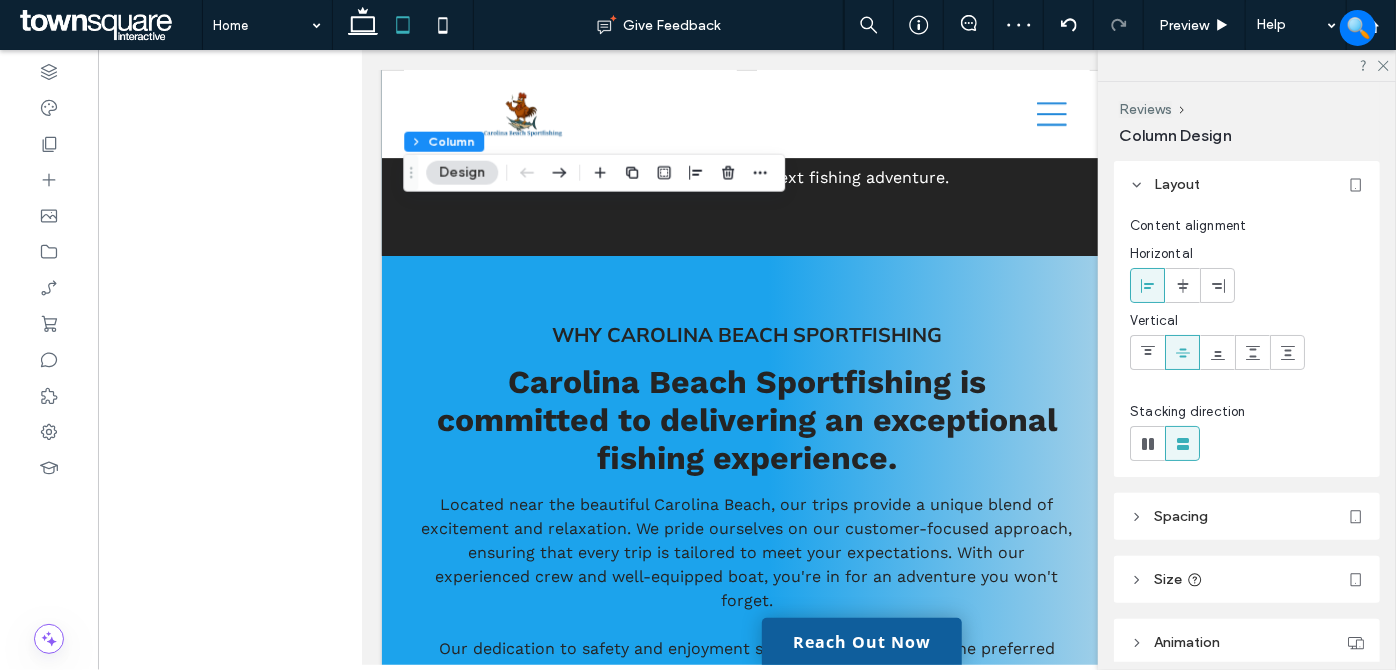 scroll, scrollTop: 4286, scrollLeft: 0, axis: vertical 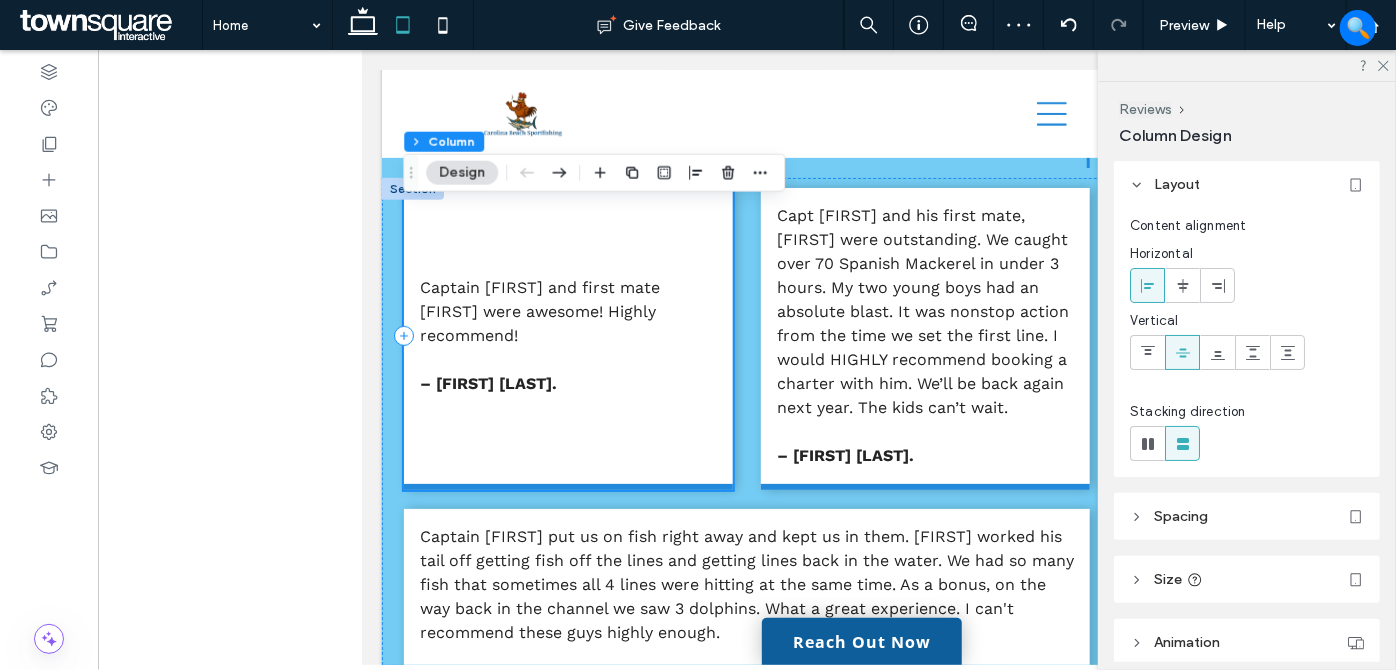 click on "Captain [FIRST] and first mate [FIRST] were awesome! Highly recommend!
– [FIRST] [LAST]." at bounding box center [567, 338] 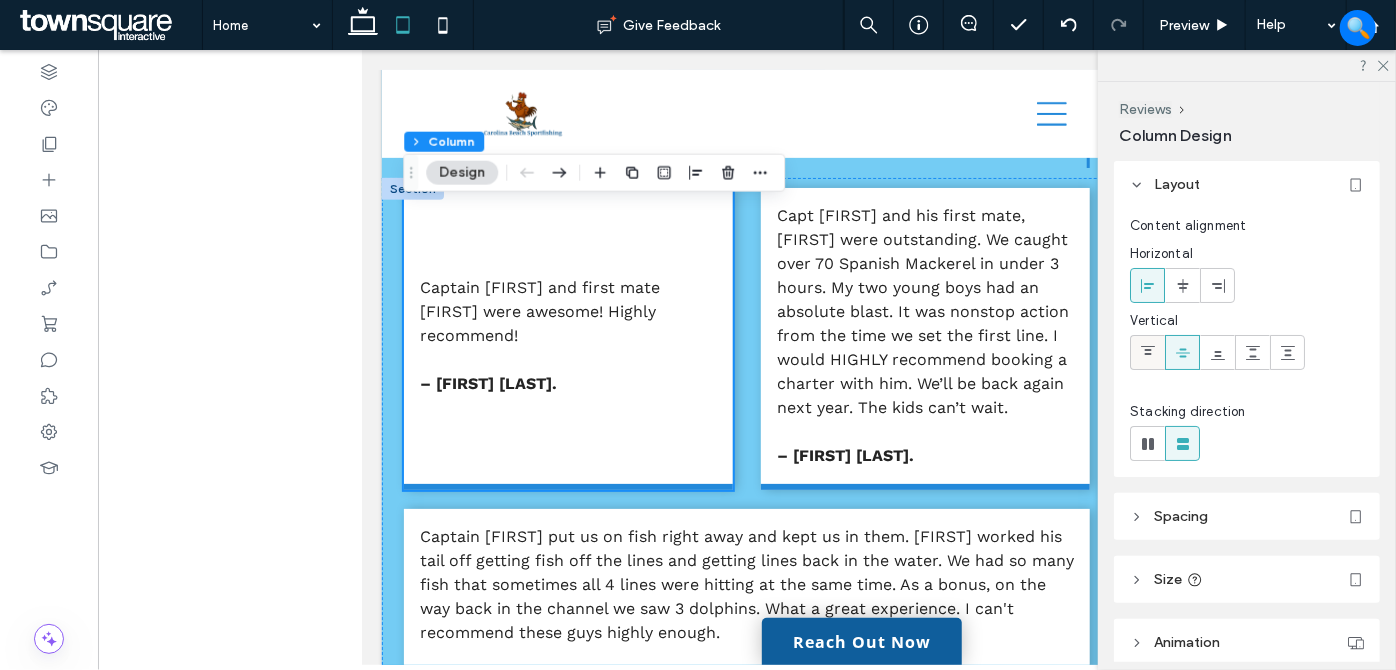 click 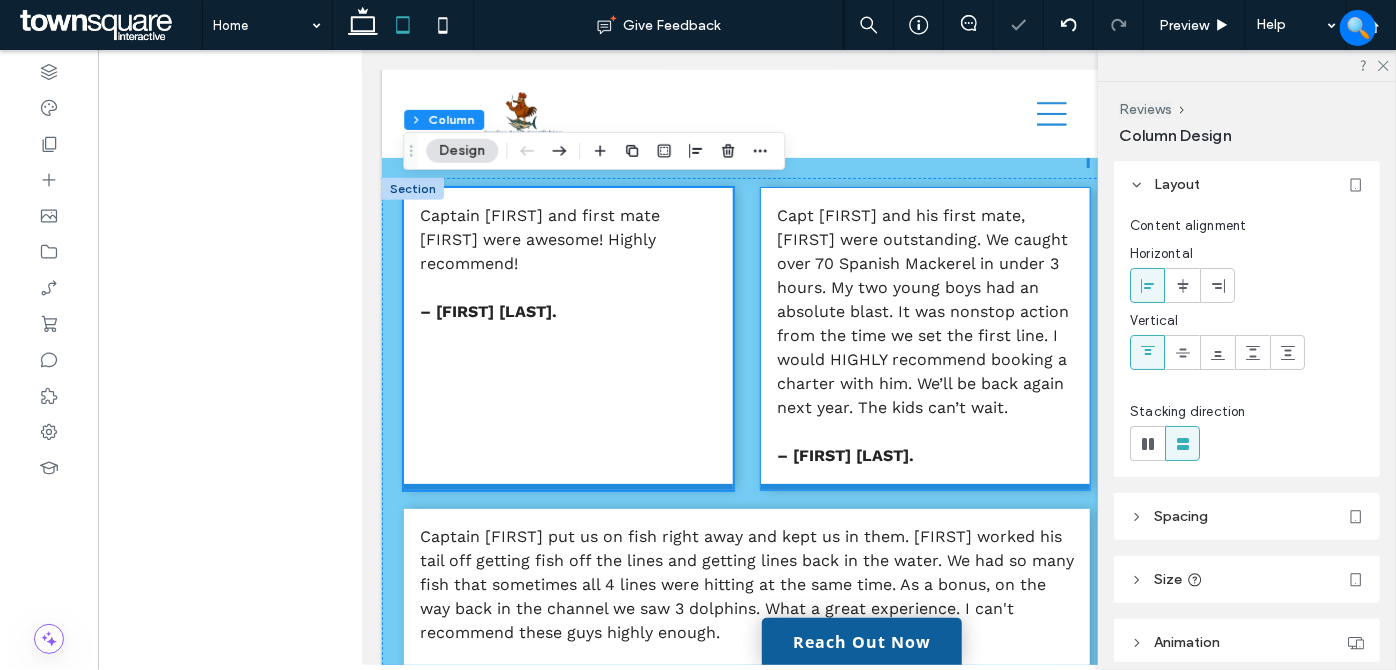 scroll, scrollTop: 4377, scrollLeft: 0, axis: vertical 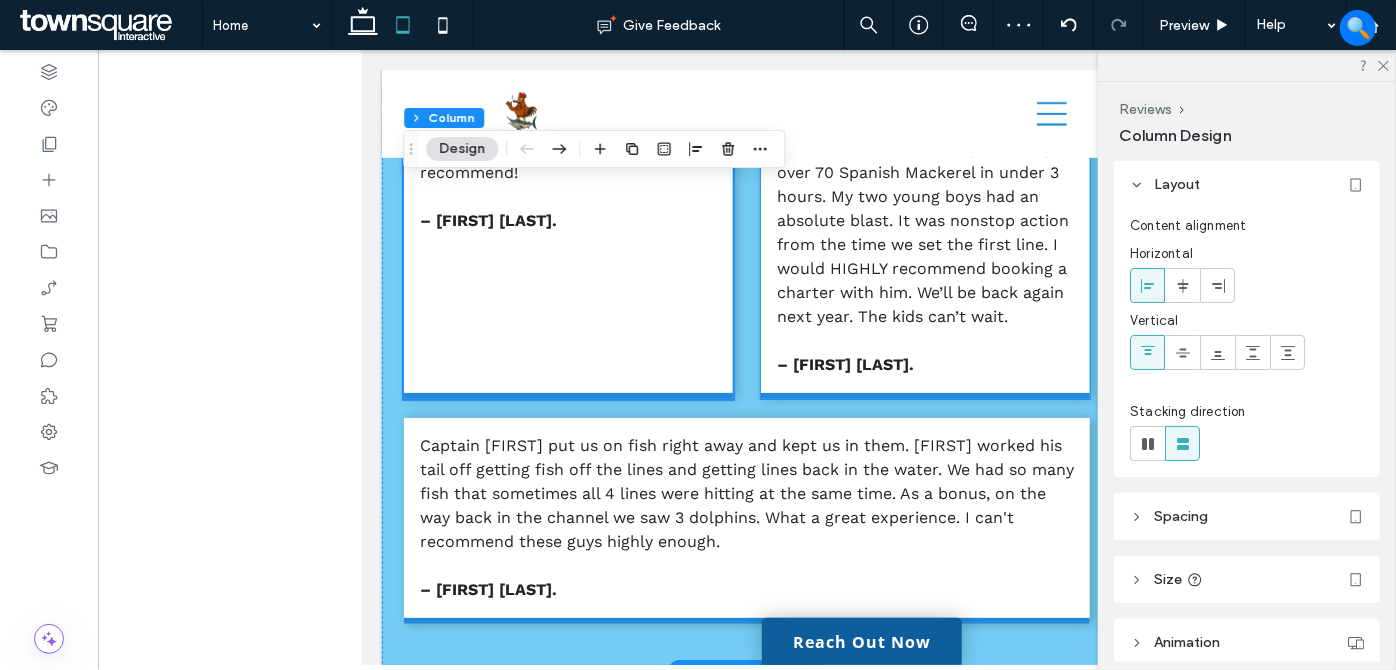 click on "Capt [FIRST] and his first mate, [FIRST] were outstanding. We caught over 70 Spanish Mackerel in under 3 hours. My two young boys had an absolute blast. It was nonstop action from the time we set the first line. I would HIGHLY recommend booking a charter with him. We’ll be back again next year. The kids can’t wait.
– [FIRST] [LAST]." at bounding box center [924, 247] 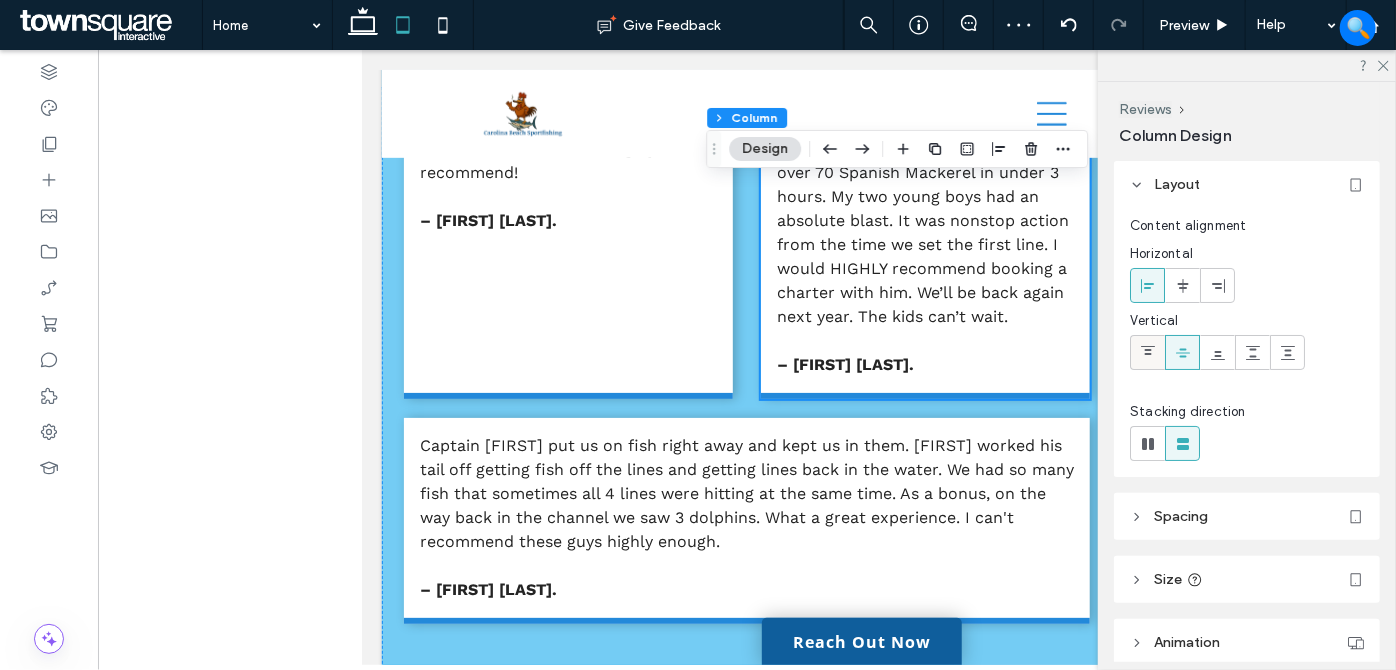 drag, startPoint x: 1152, startPoint y: 355, endPoint x: 1113, endPoint y: 403, distance: 61.846584 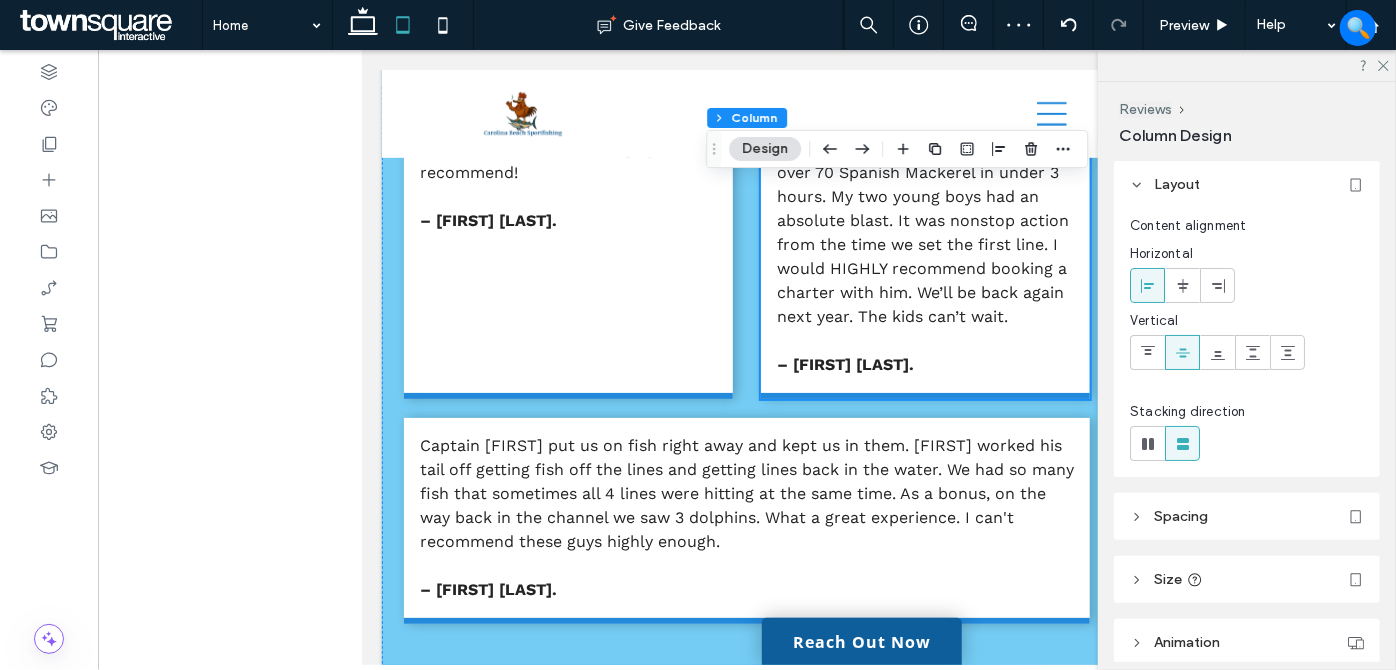 click 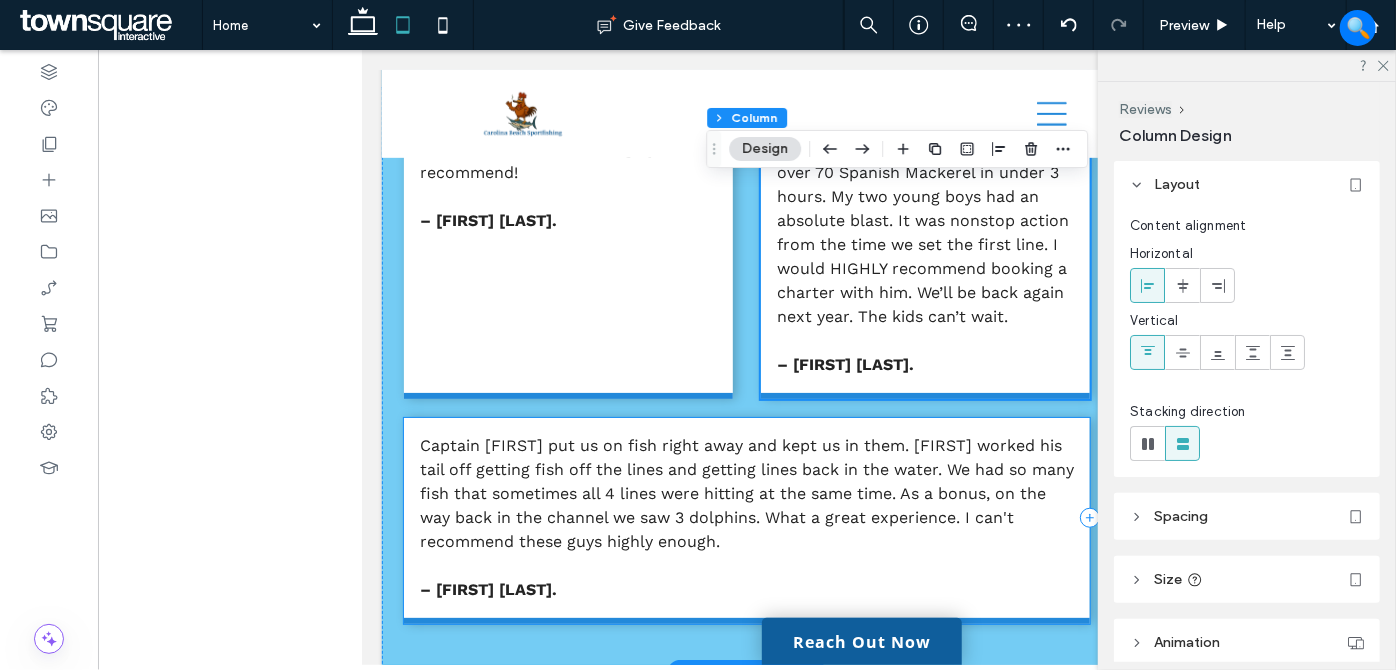 drag, startPoint x: 1067, startPoint y: 627, endPoint x: 1087, endPoint y: 605, distance: 29.732138 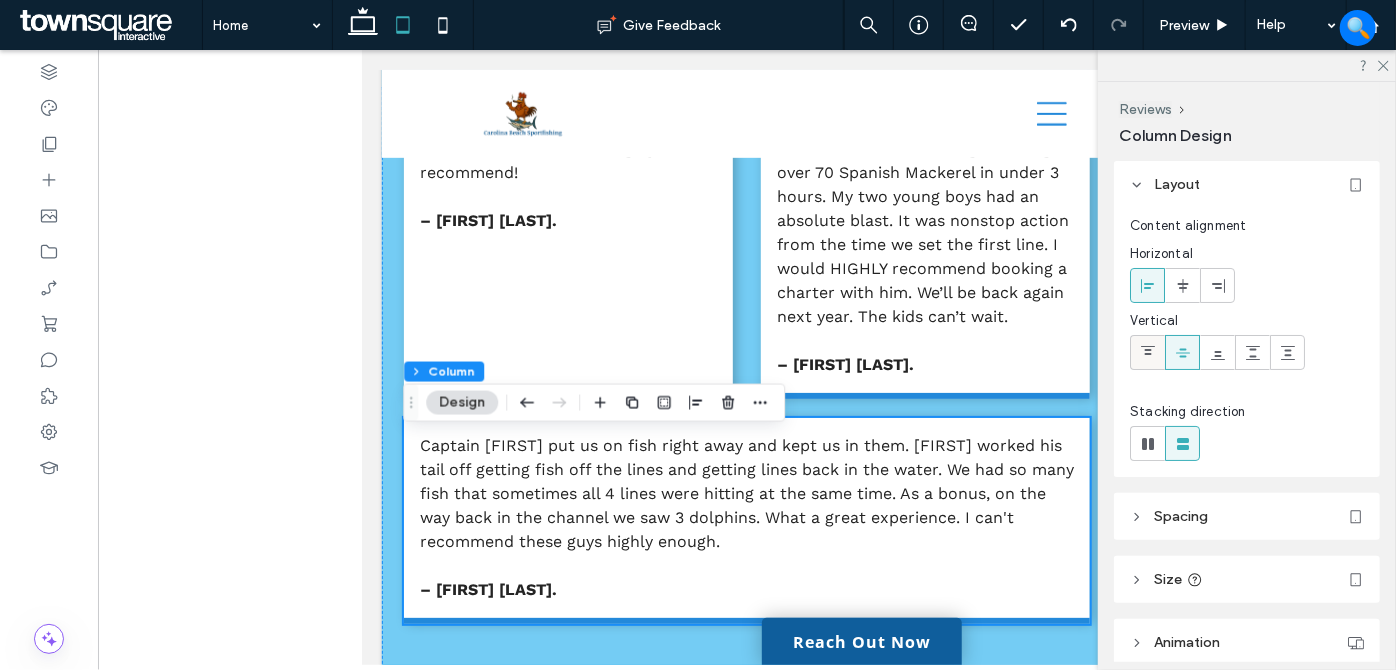 click 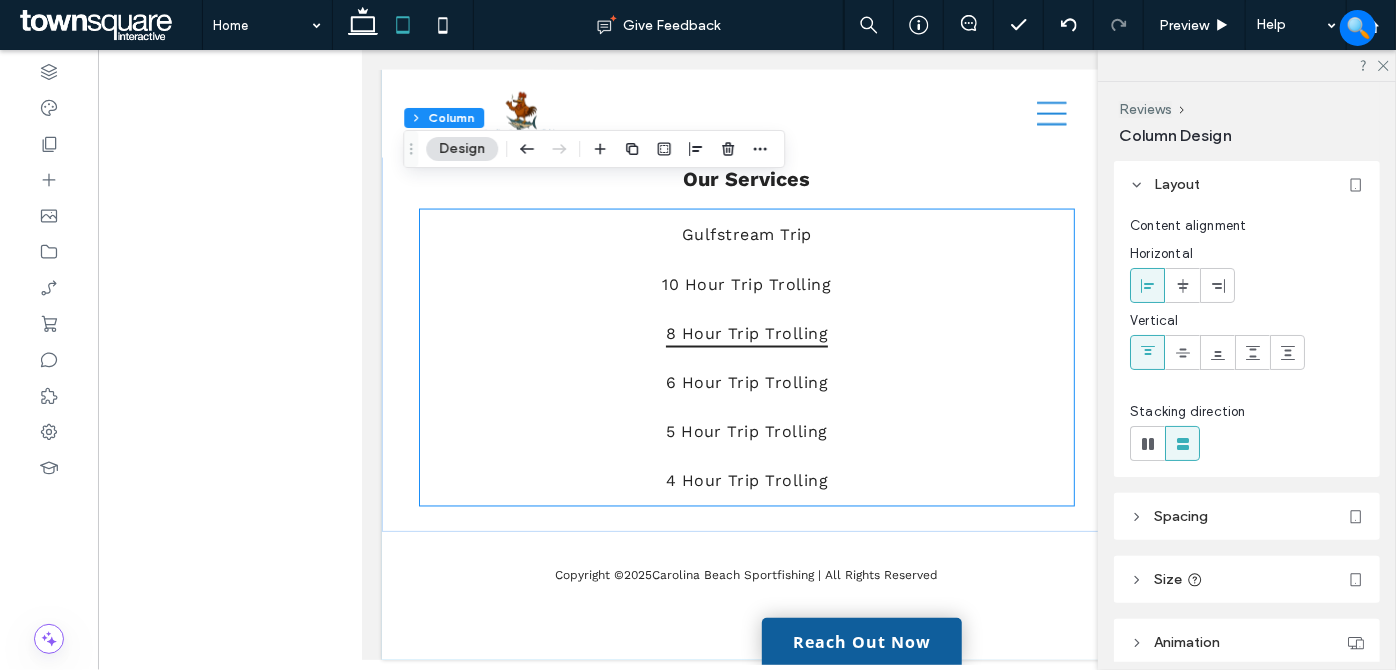 scroll, scrollTop: 5416, scrollLeft: 0, axis: vertical 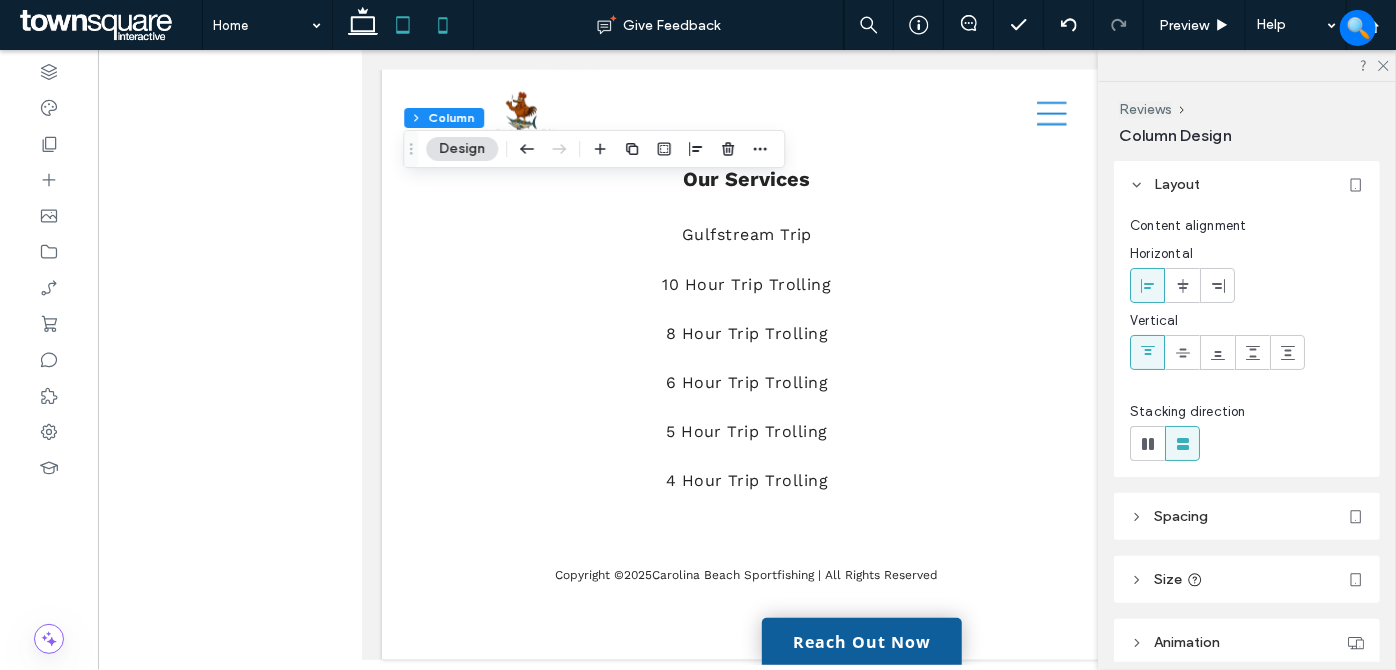 drag, startPoint x: 442, startPoint y: 25, endPoint x: 6, endPoint y: 135, distance: 449.6621 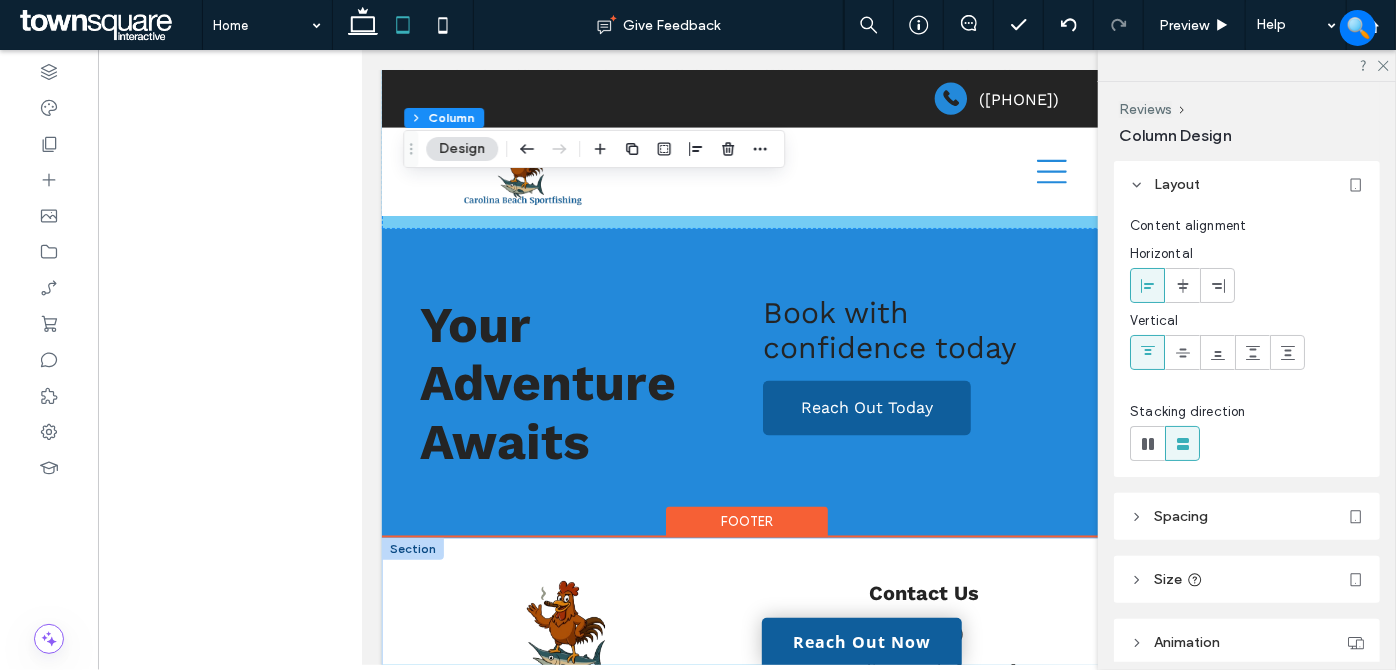 type on "**" 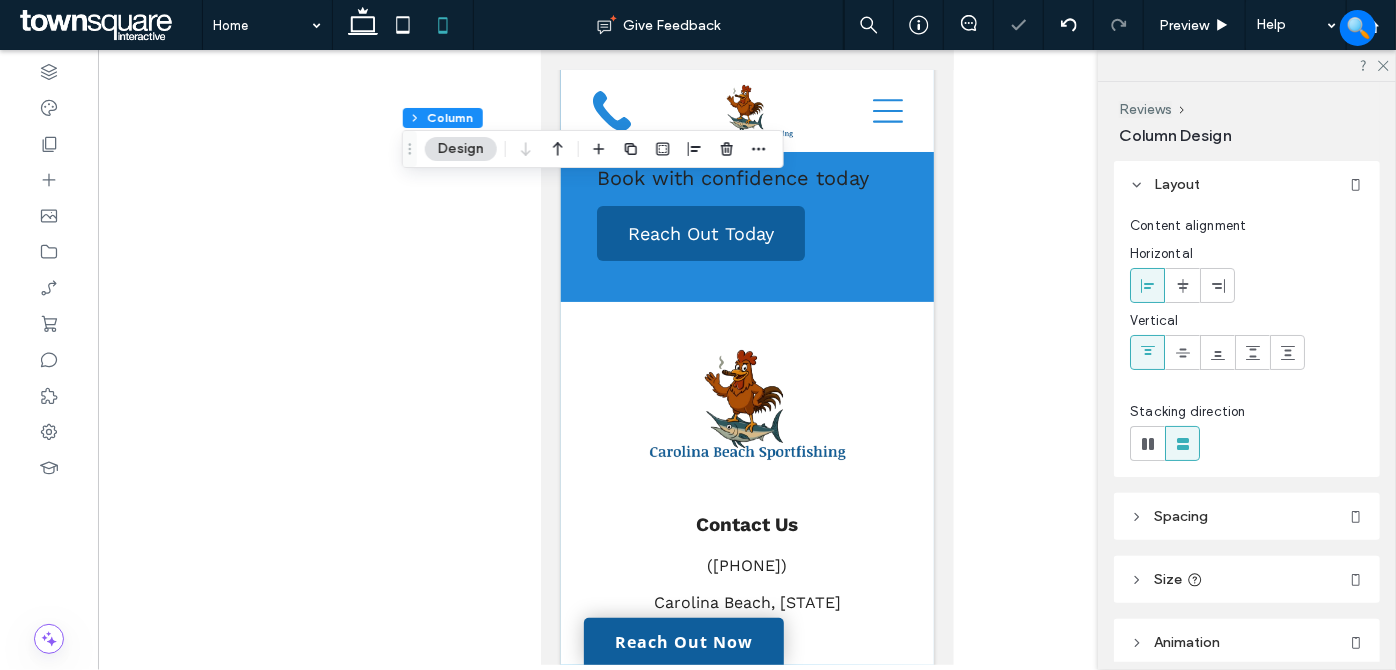 scroll, scrollTop: 7597, scrollLeft: 0, axis: vertical 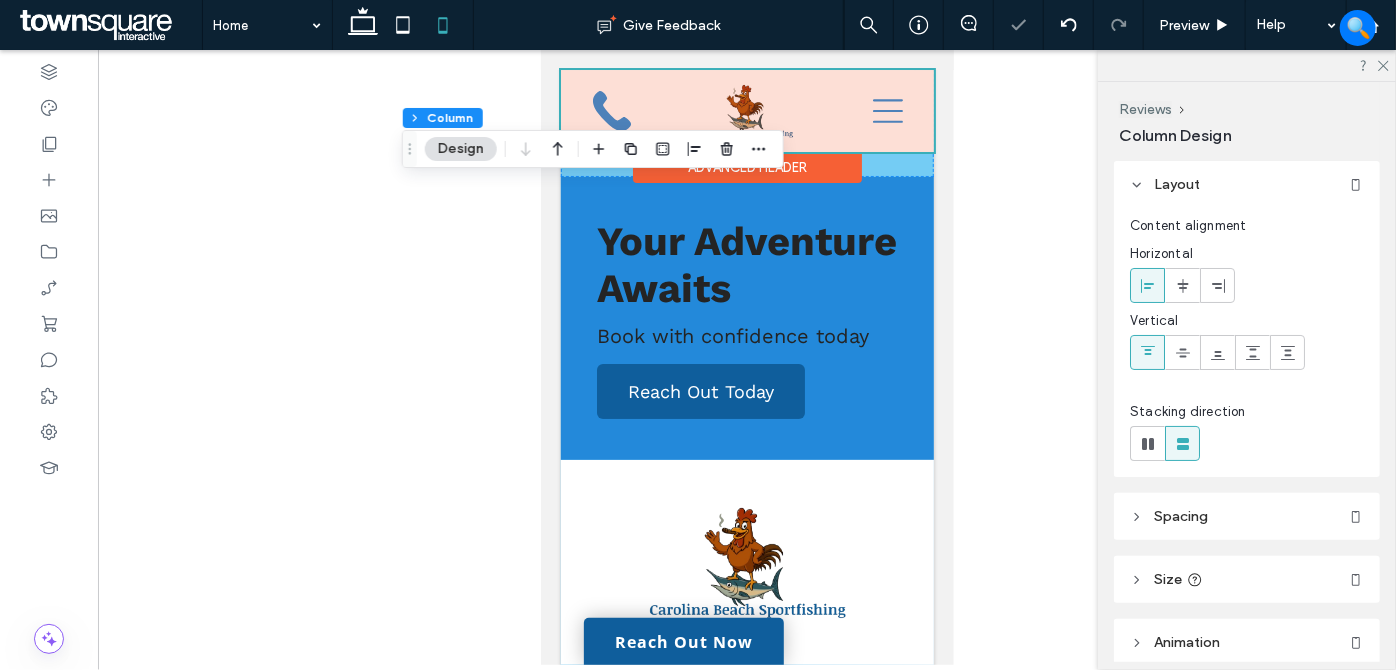 click at bounding box center (746, 110) 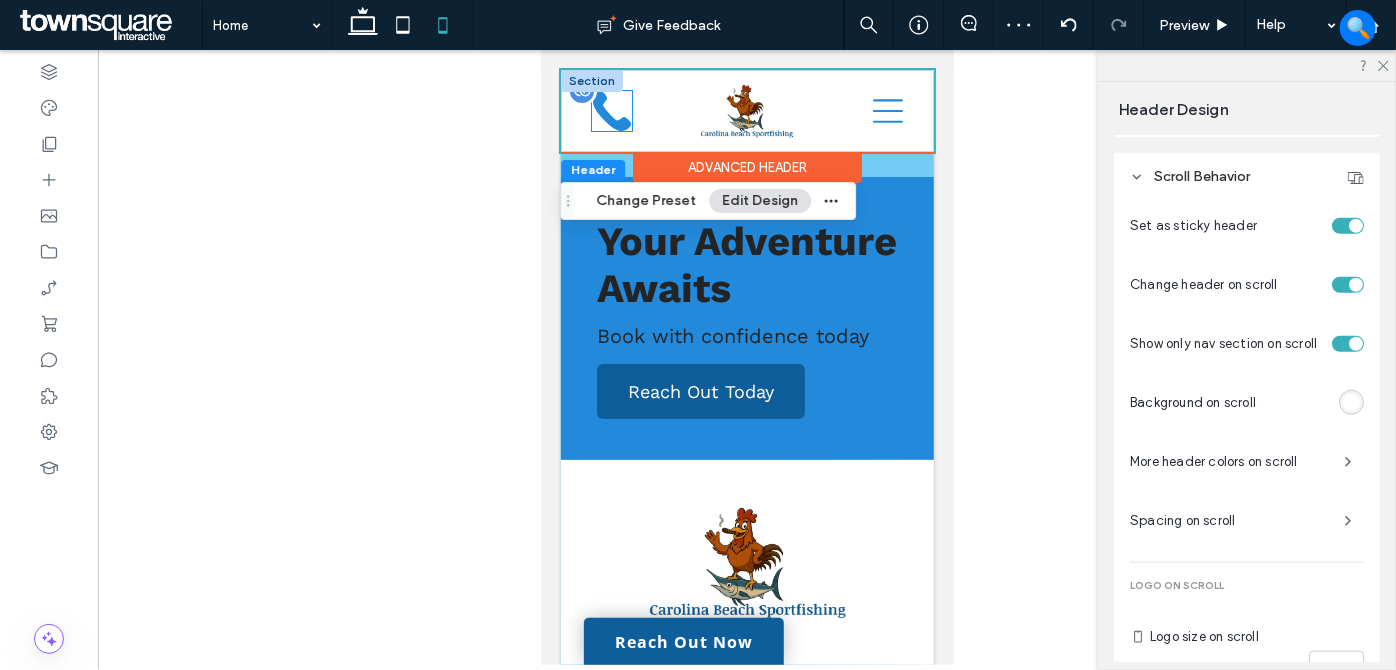 scroll, scrollTop: 853, scrollLeft: 0, axis: vertical 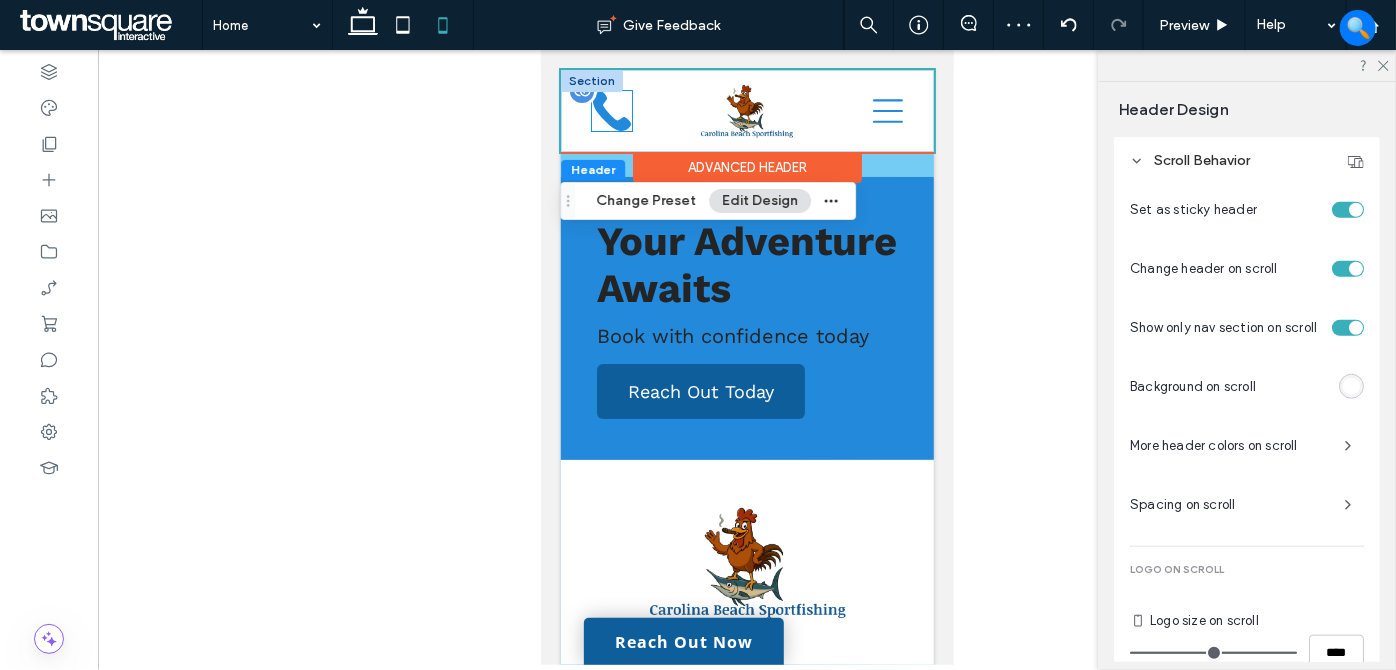 click 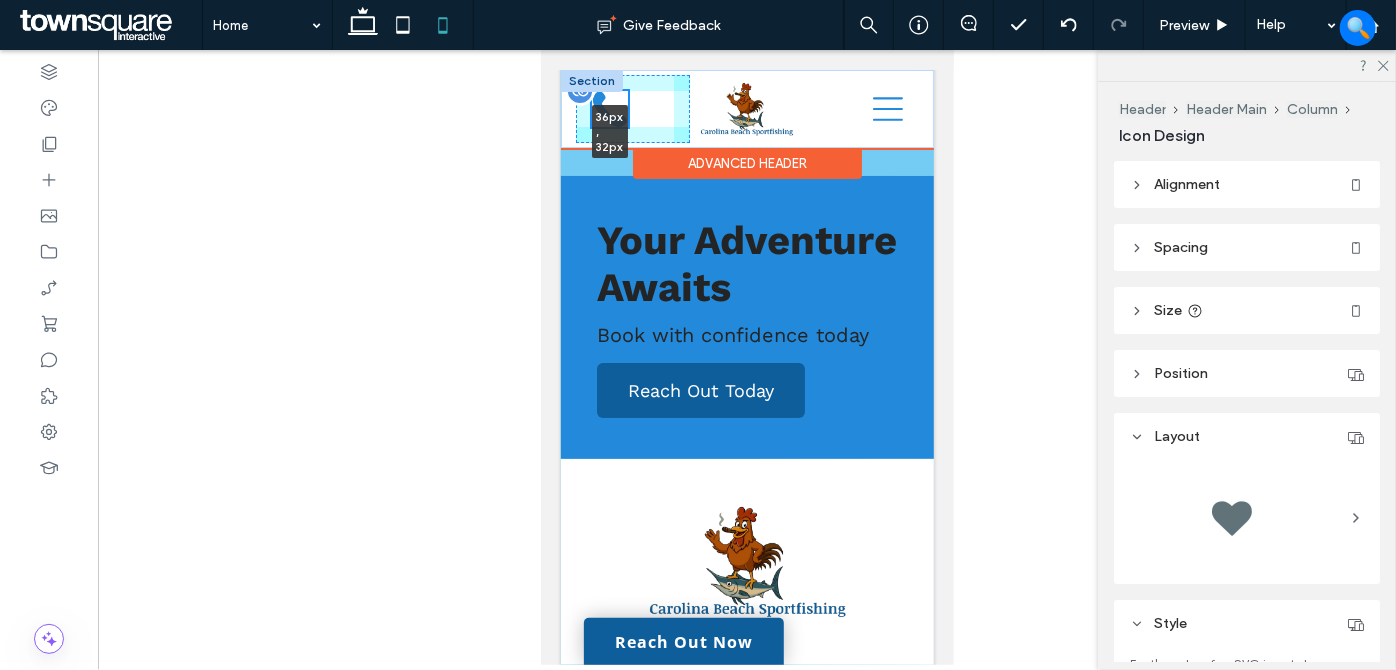 scroll, scrollTop: 7592, scrollLeft: 0, axis: vertical 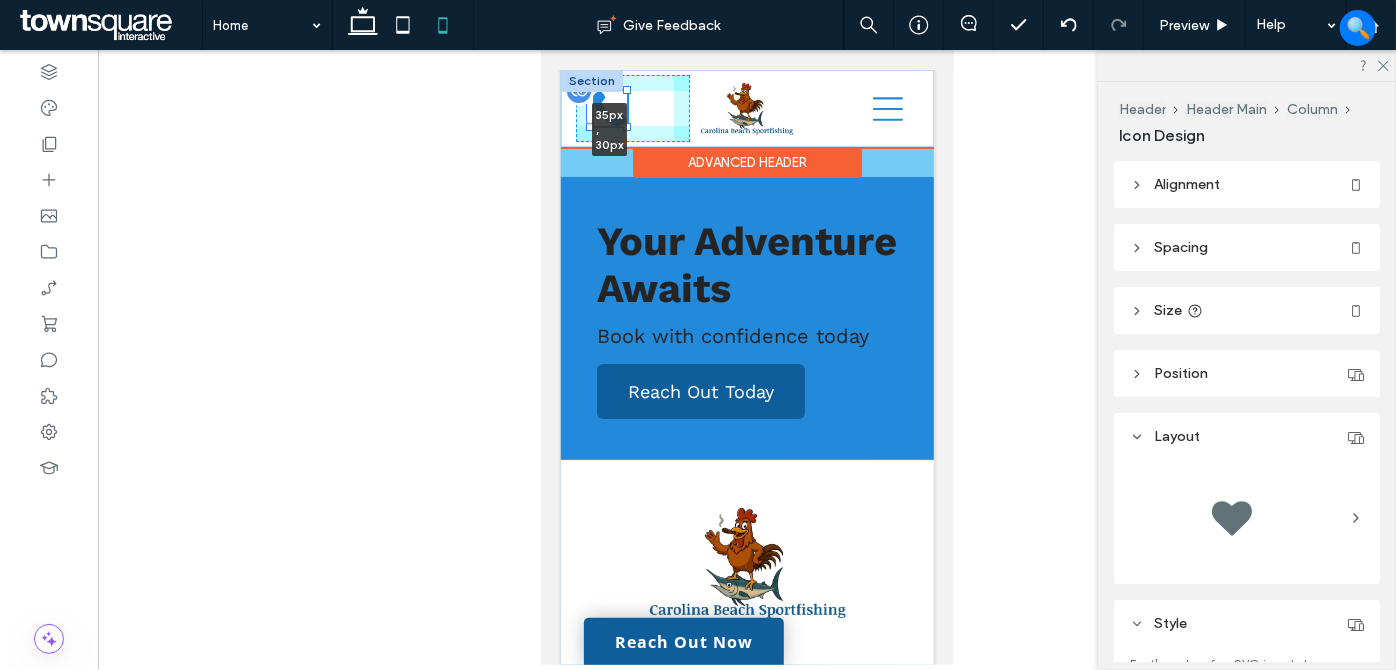 click at bounding box center (626, 126) 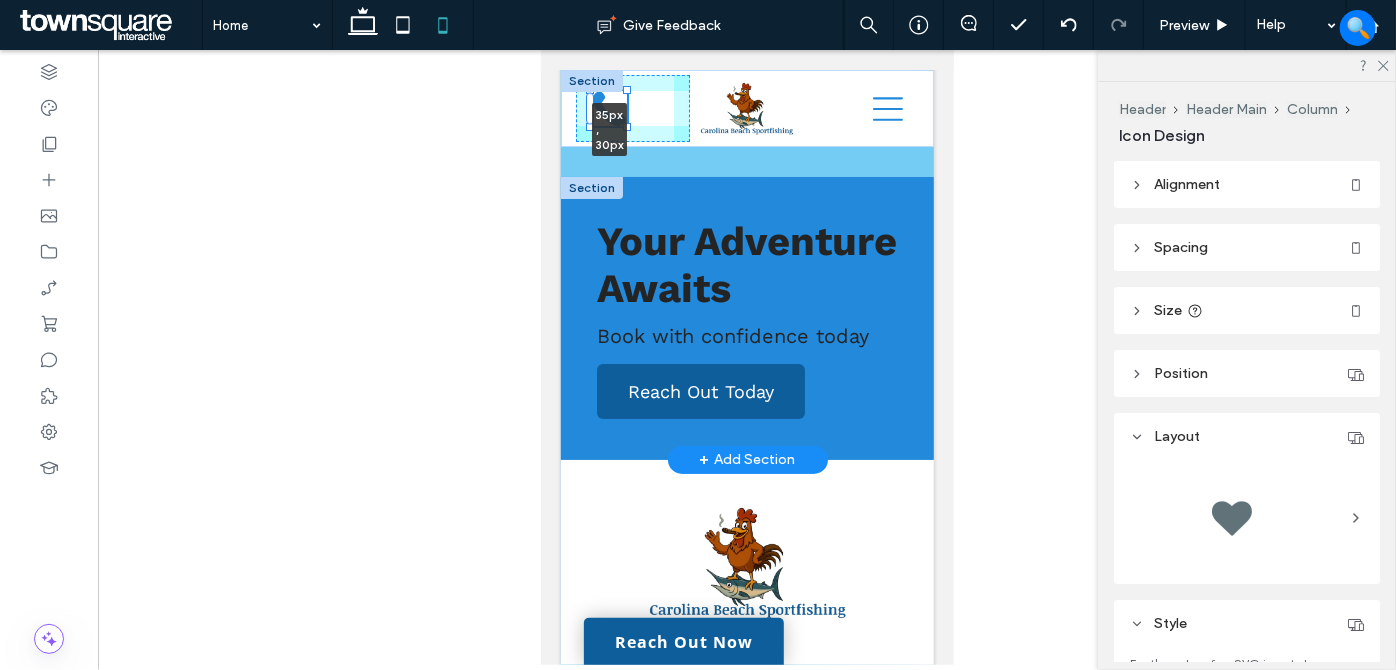 type on "**" 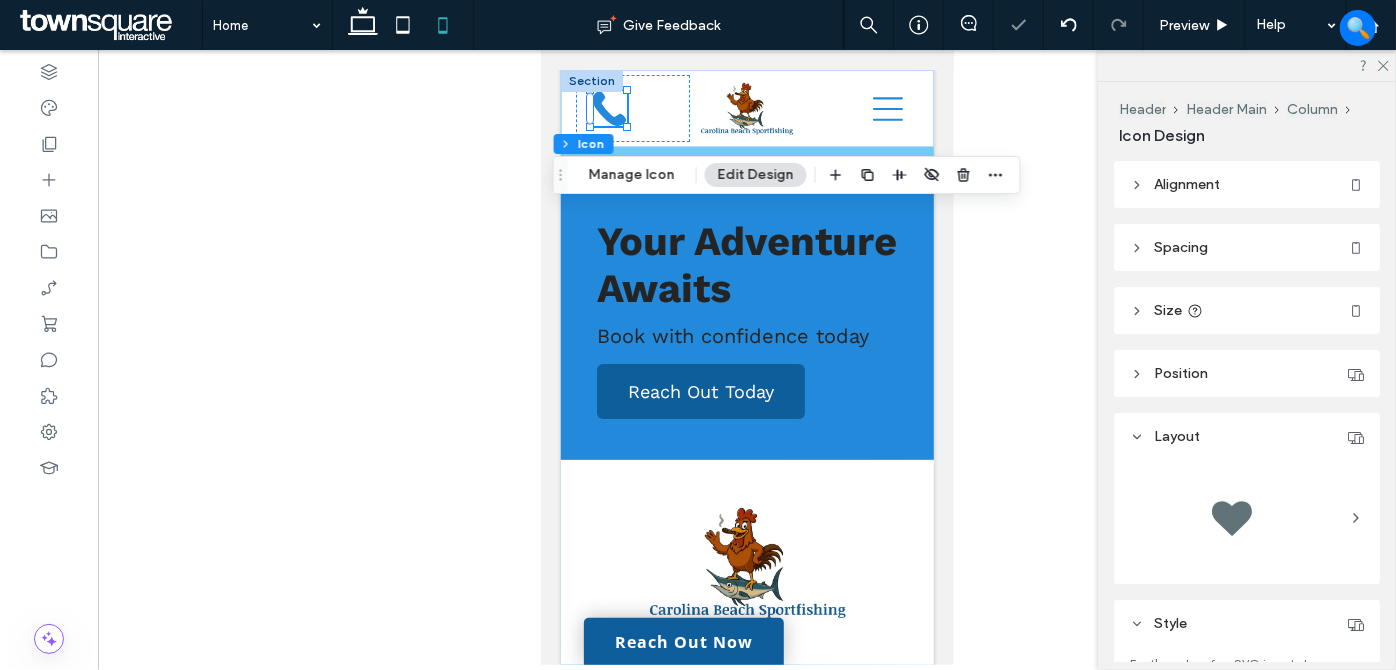 click at bounding box center (747, 357) 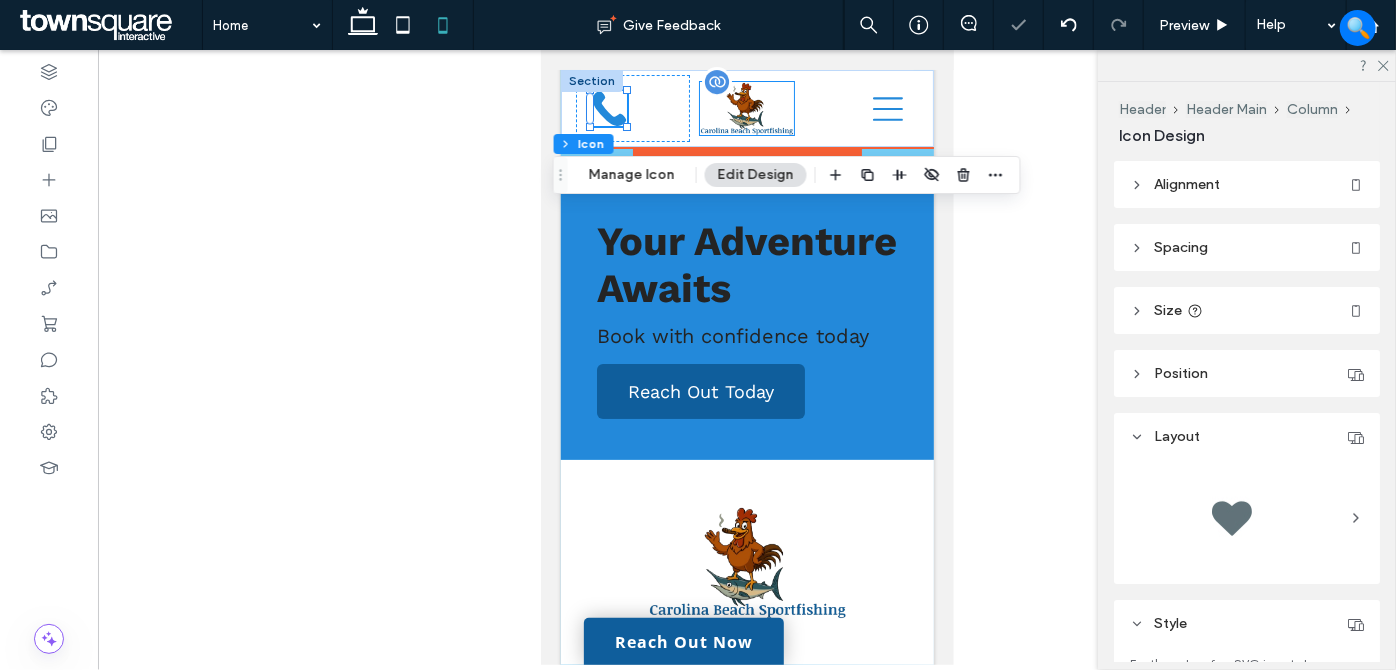 click at bounding box center [746, 107] 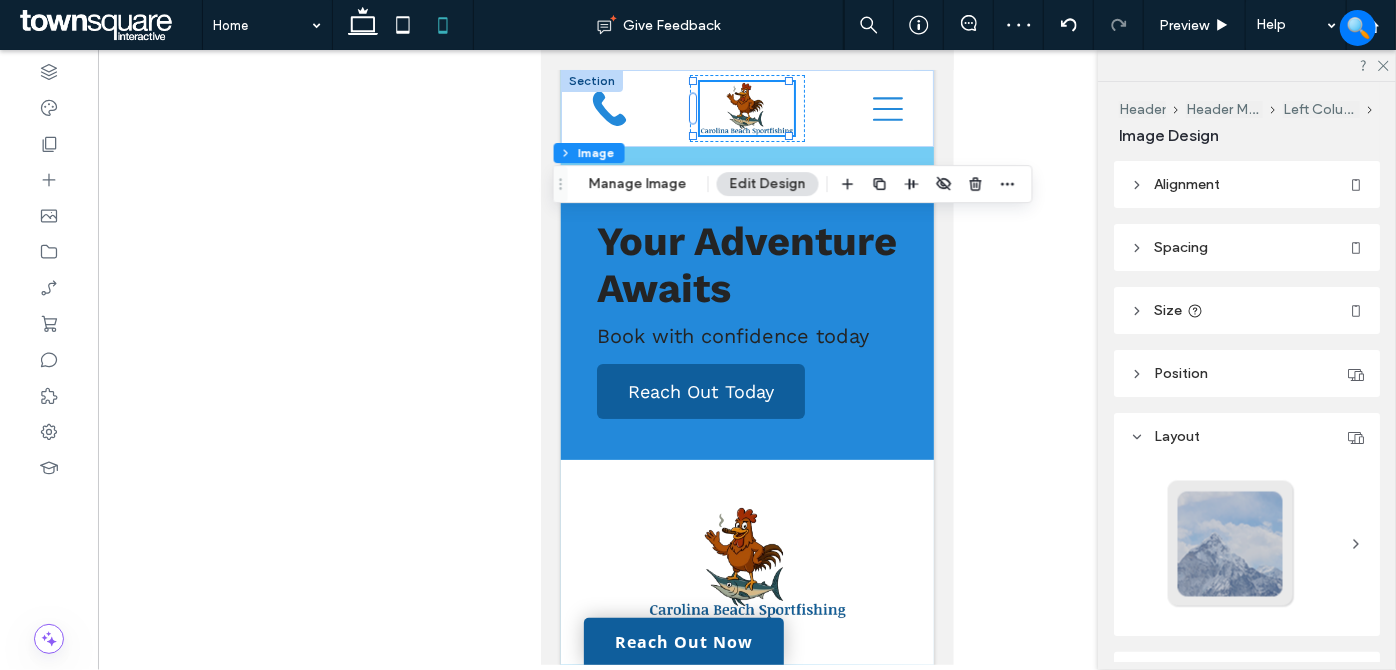click at bounding box center [747, 357] 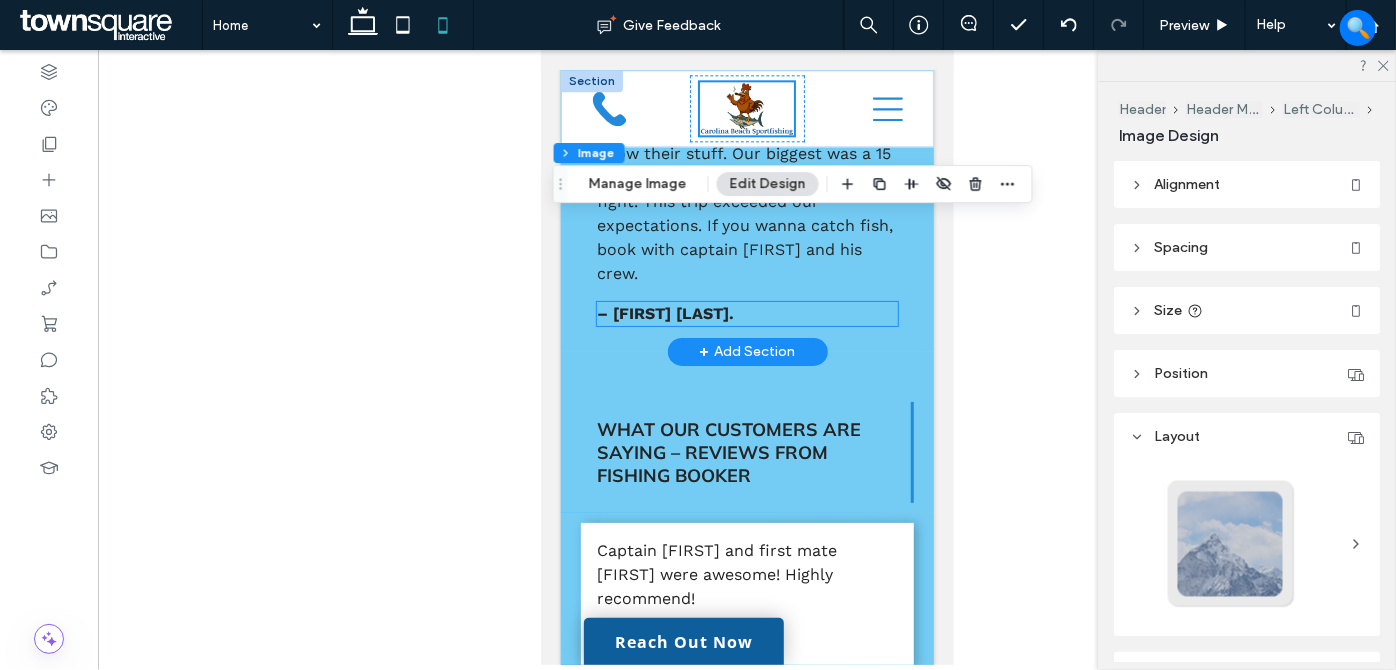 scroll, scrollTop: 6410, scrollLeft: 0, axis: vertical 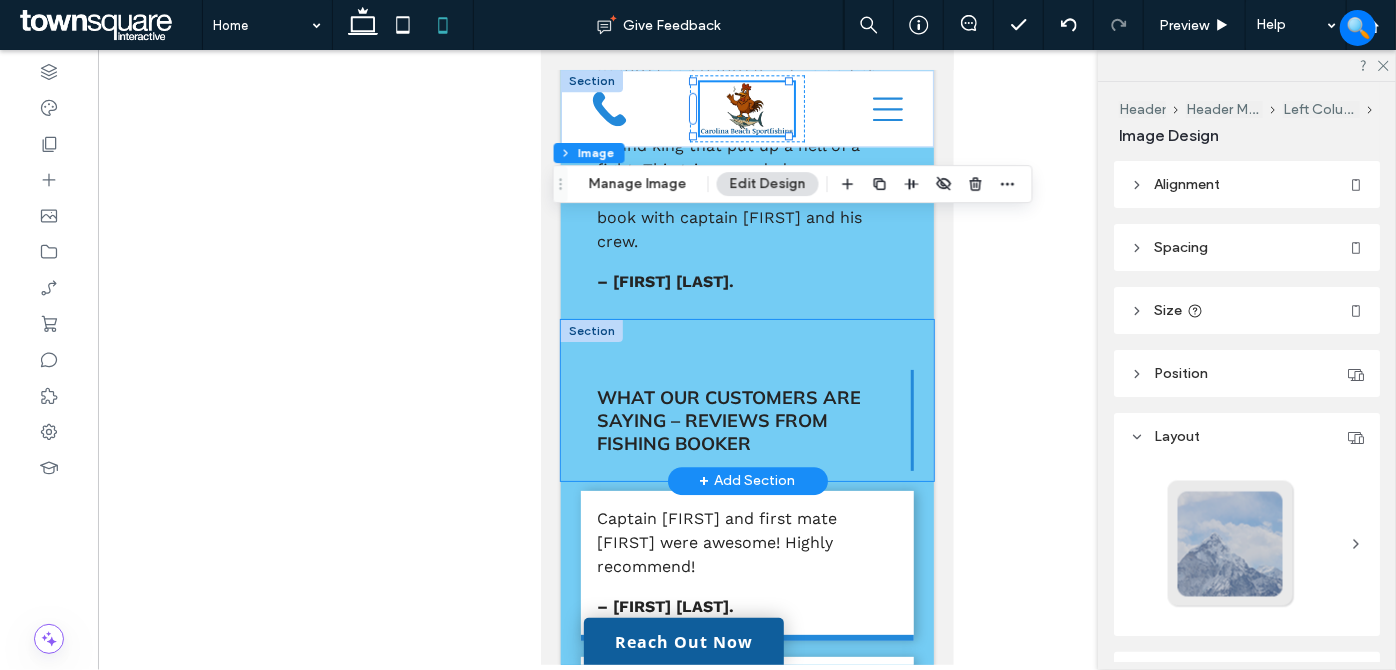 click on "What Our Customers Are Saying – Reviews from Fishing Booker" at bounding box center (746, 399) 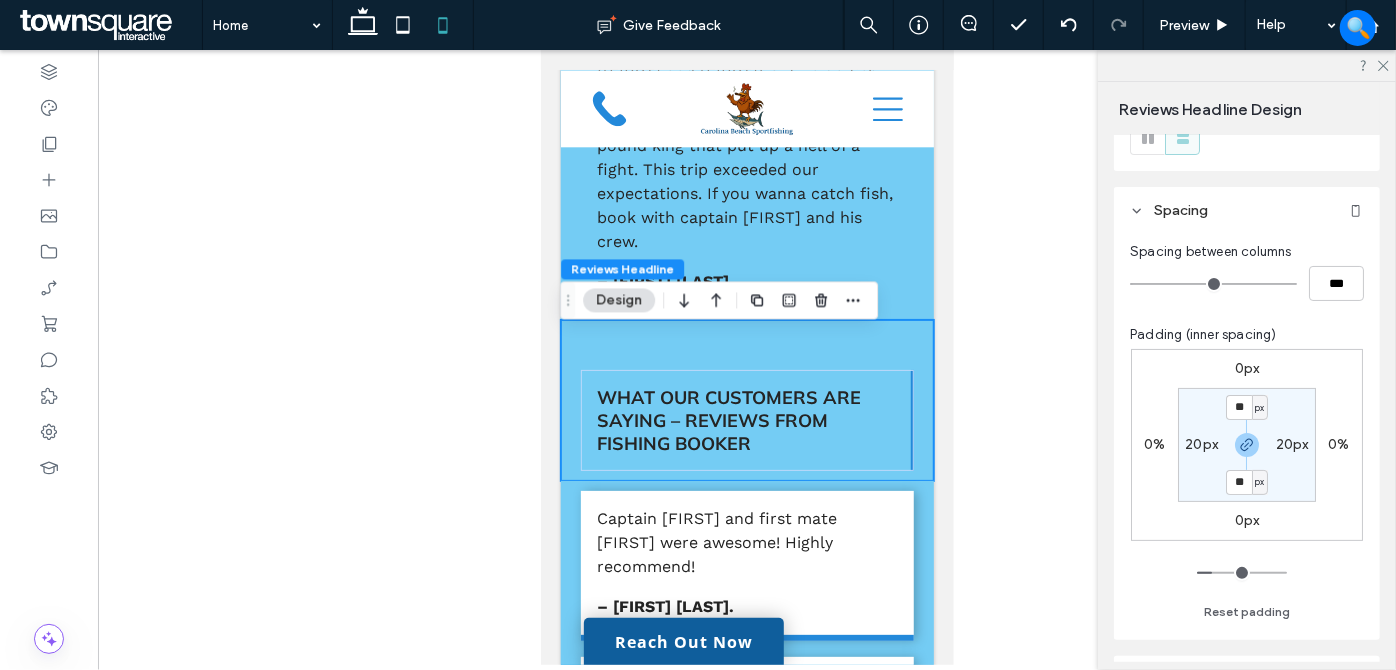 scroll, scrollTop: 90, scrollLeft: 0, axis: vertical 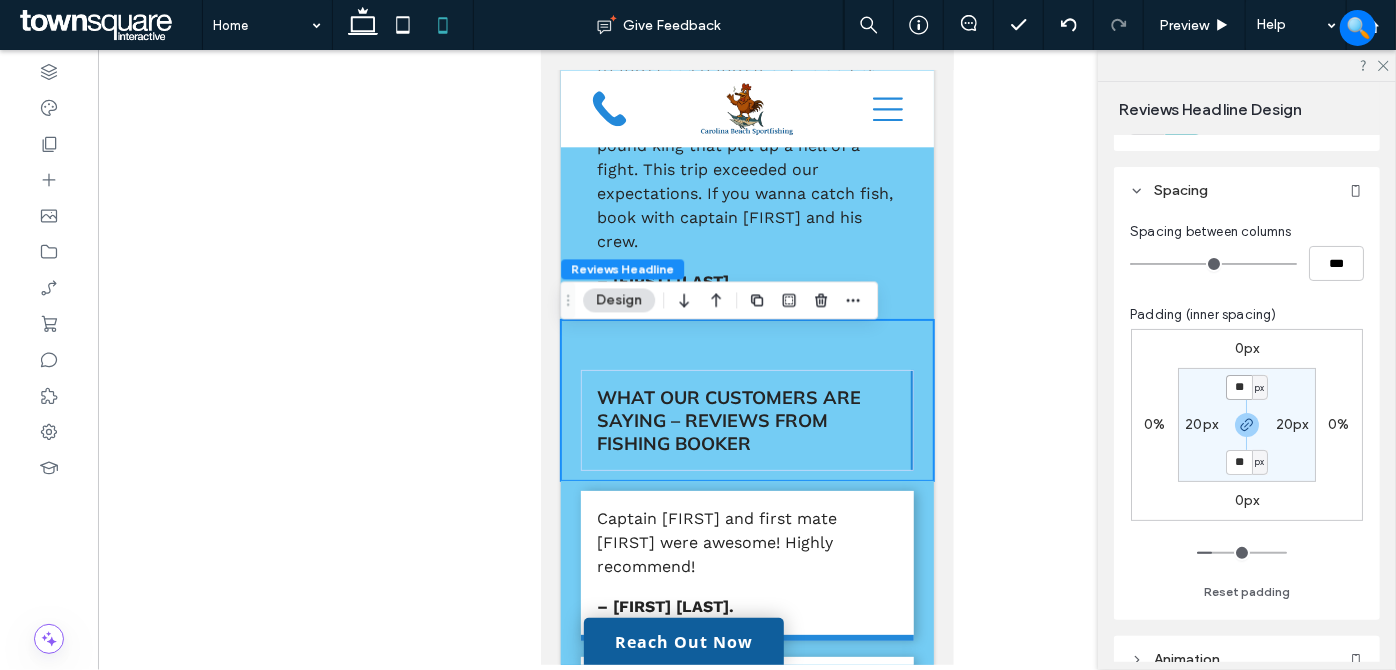 click on "**" at bounding box center [1239, 387] 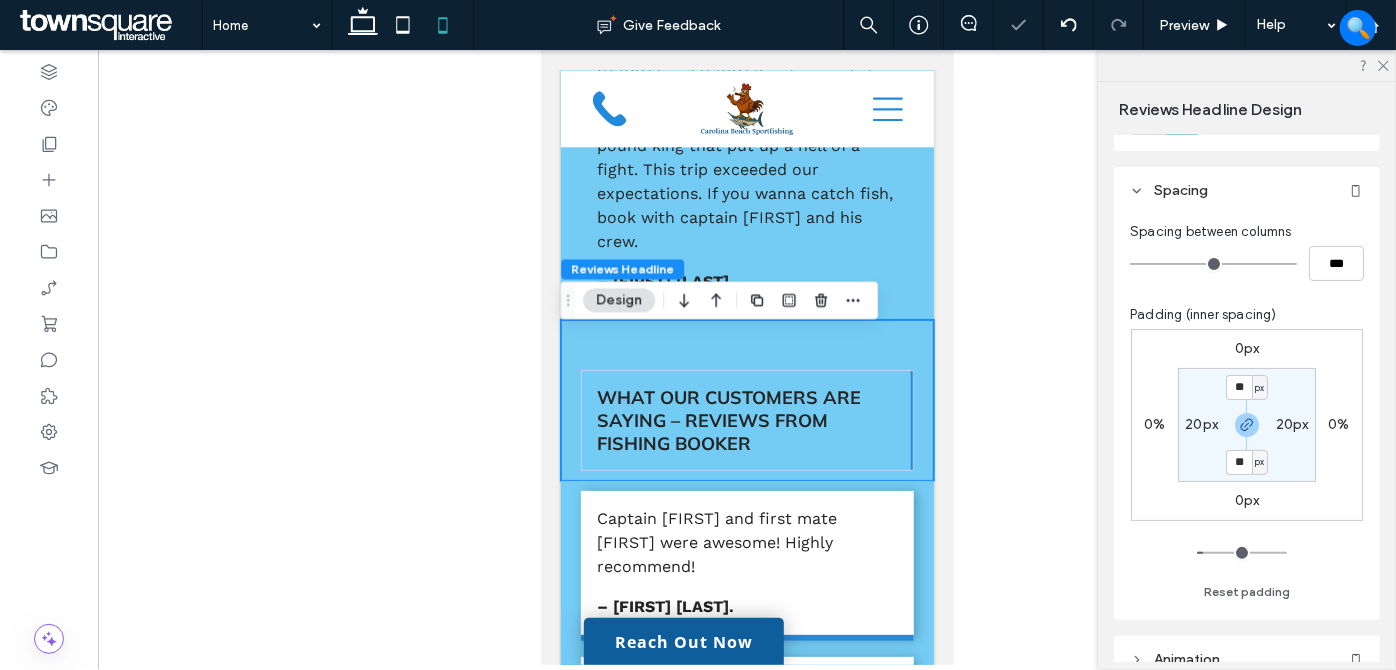 type on "**" 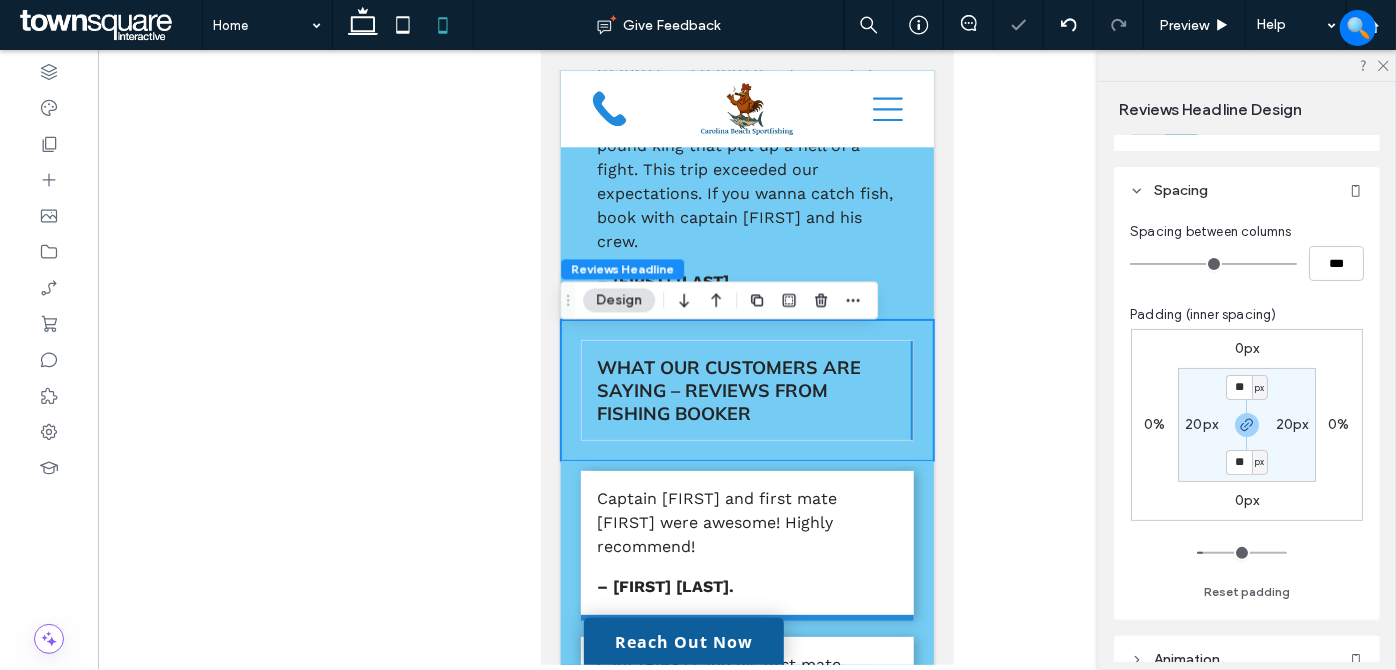 click at bounding box center (747, 357) 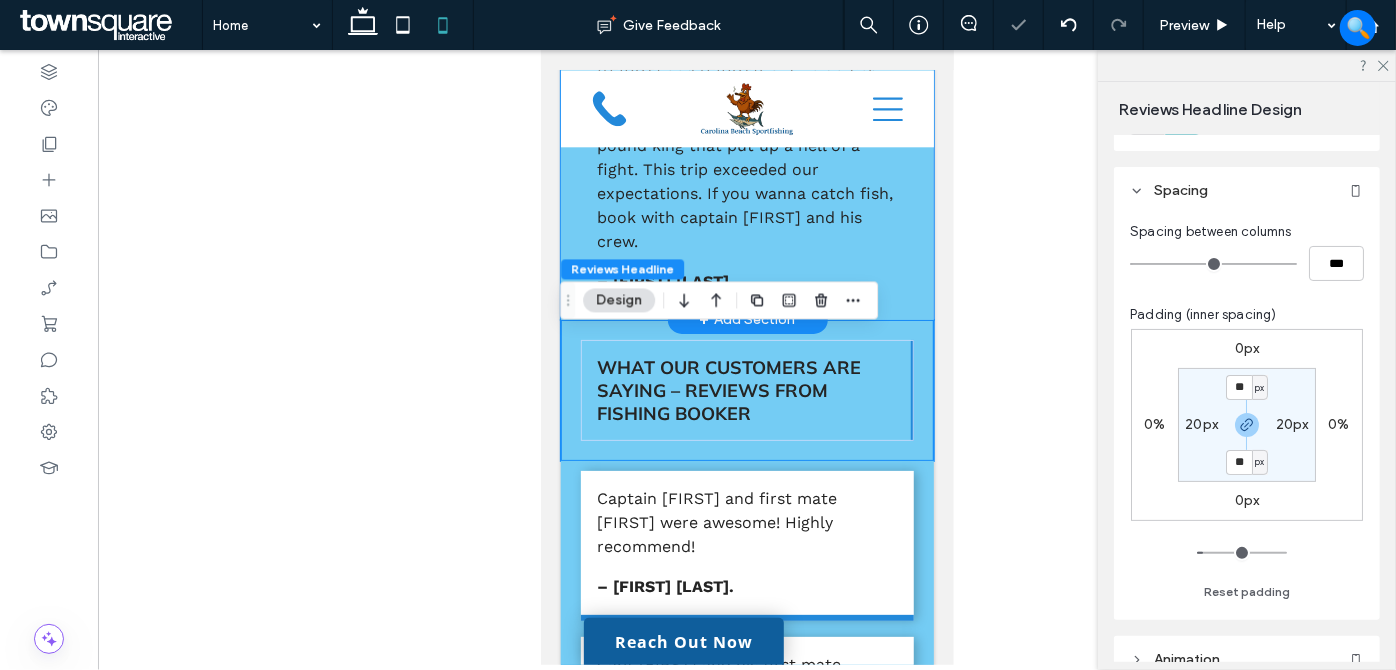 click on "Hear It Straight from Our Happy Customers
Captain [FIRST]'s team ([FIRST] and [FIRST]) put us on fish all morning. They’re fun dudes who know their stuff. Our biggest was a 15 pound king that put up a hell of a fight. This trip exceeded our expectations. If you wanna catch fish, book with captain [FIRST] and his crew.
– [FIRST] [LAST]." at bounding box center [746, 69] 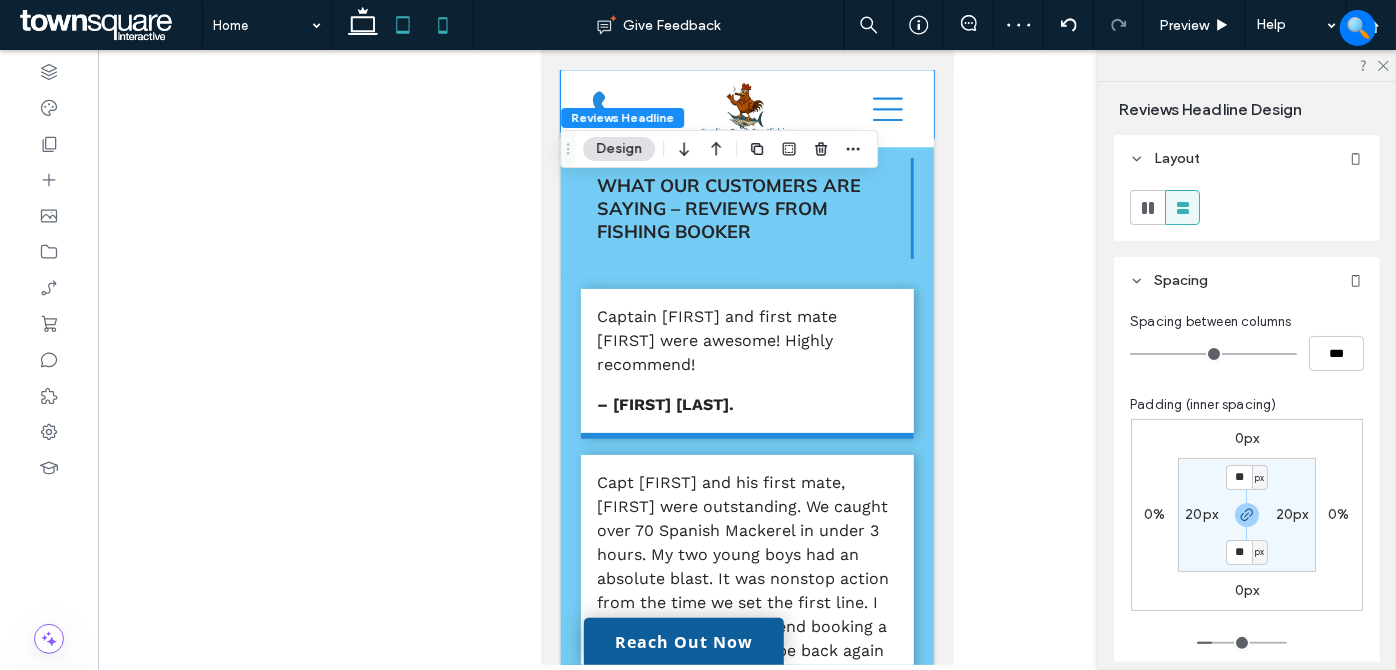 click 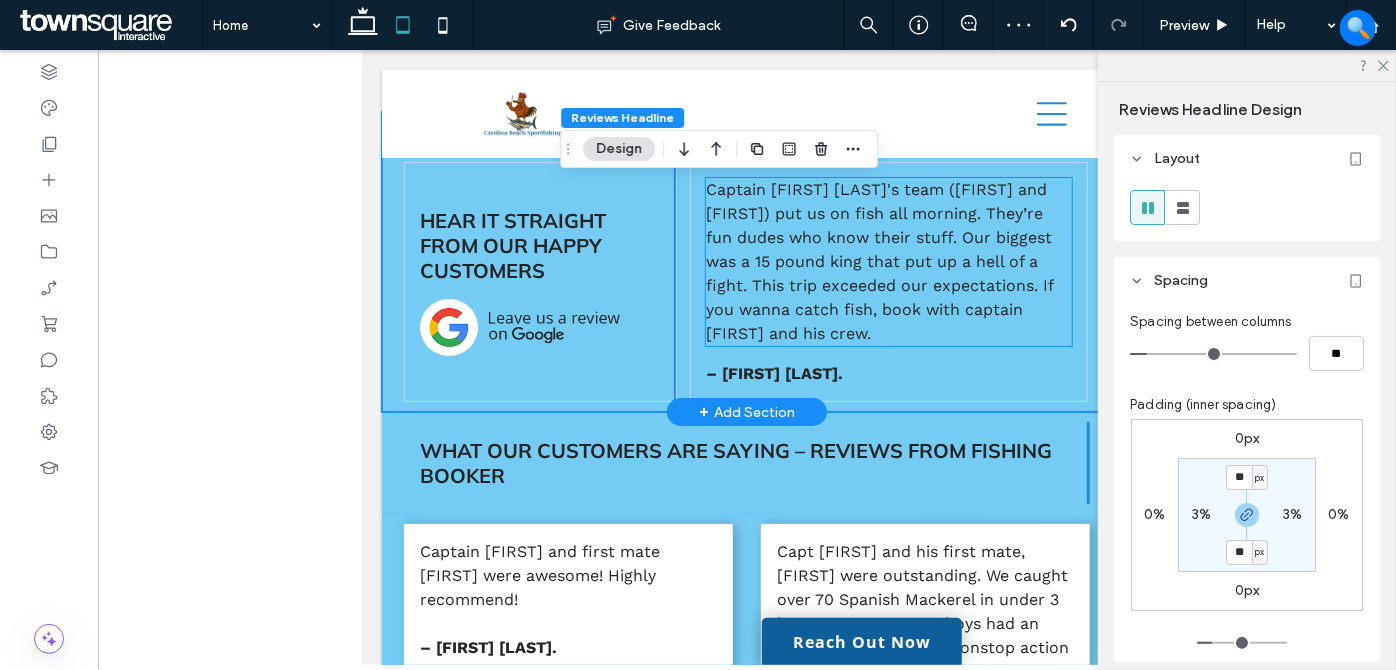 scroll, scrollTop: 4053, scrollLeft: 0, axis: vertical 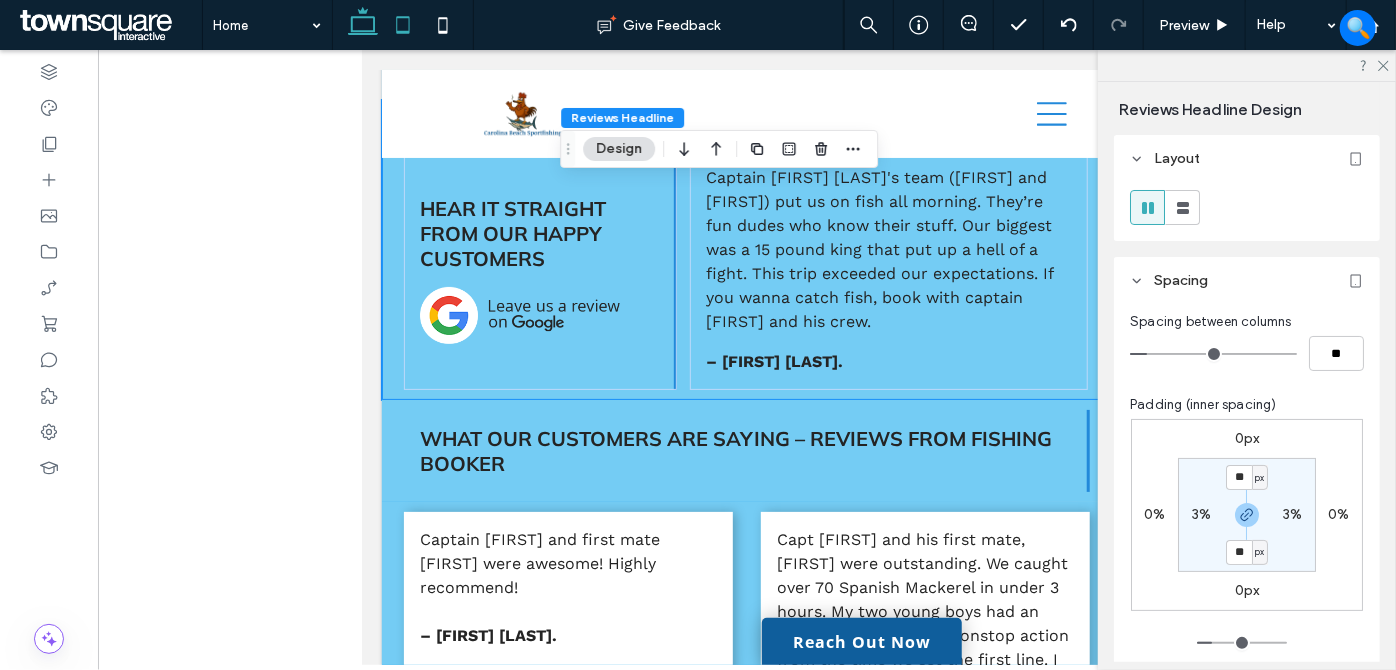 drag, startPoint x: 349, startPoint y: 10, endPoint x: 365, endPoint y: 35, distance: 29.681644 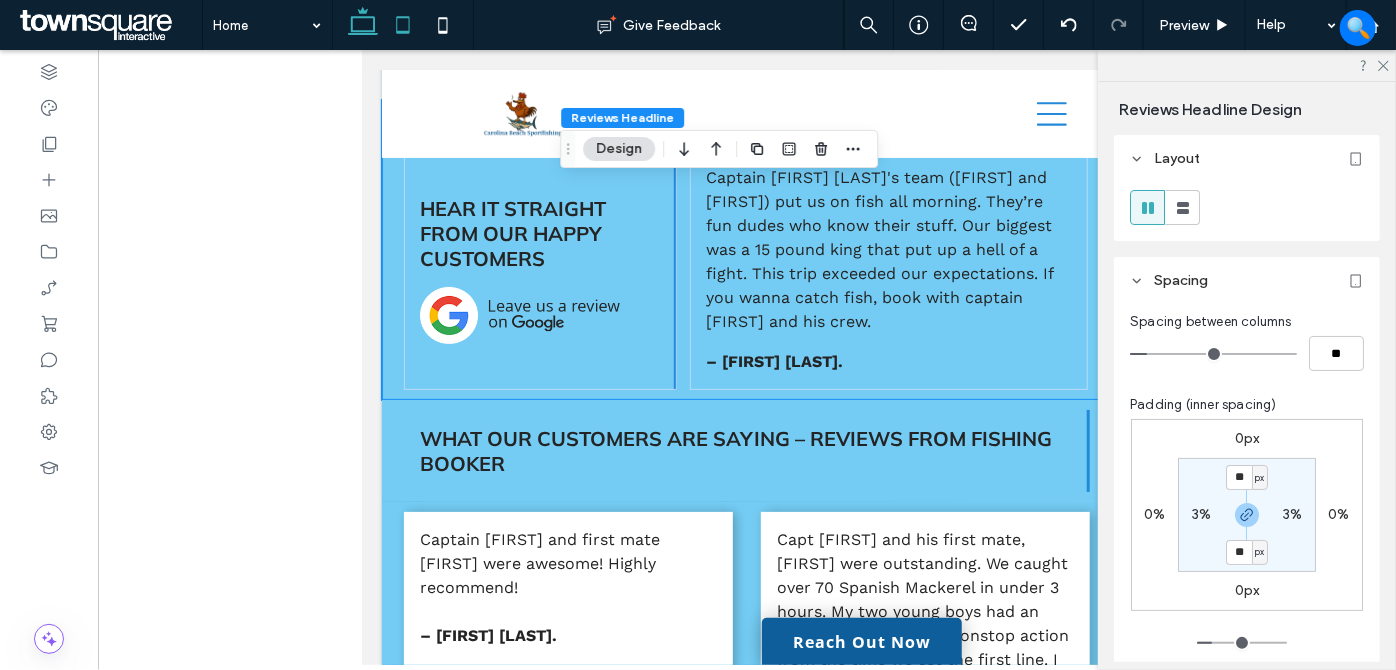 click 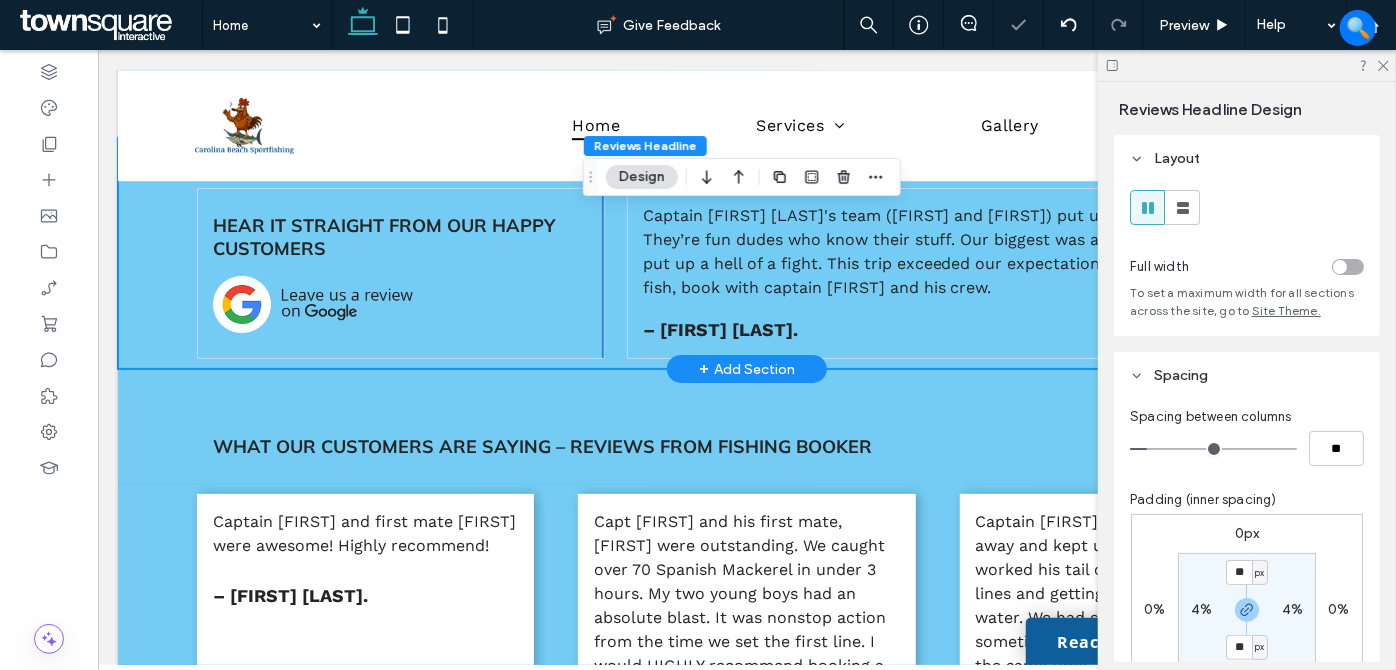 scroll, scrollTop: 3094, scrollLeft: 0, axis: vertical 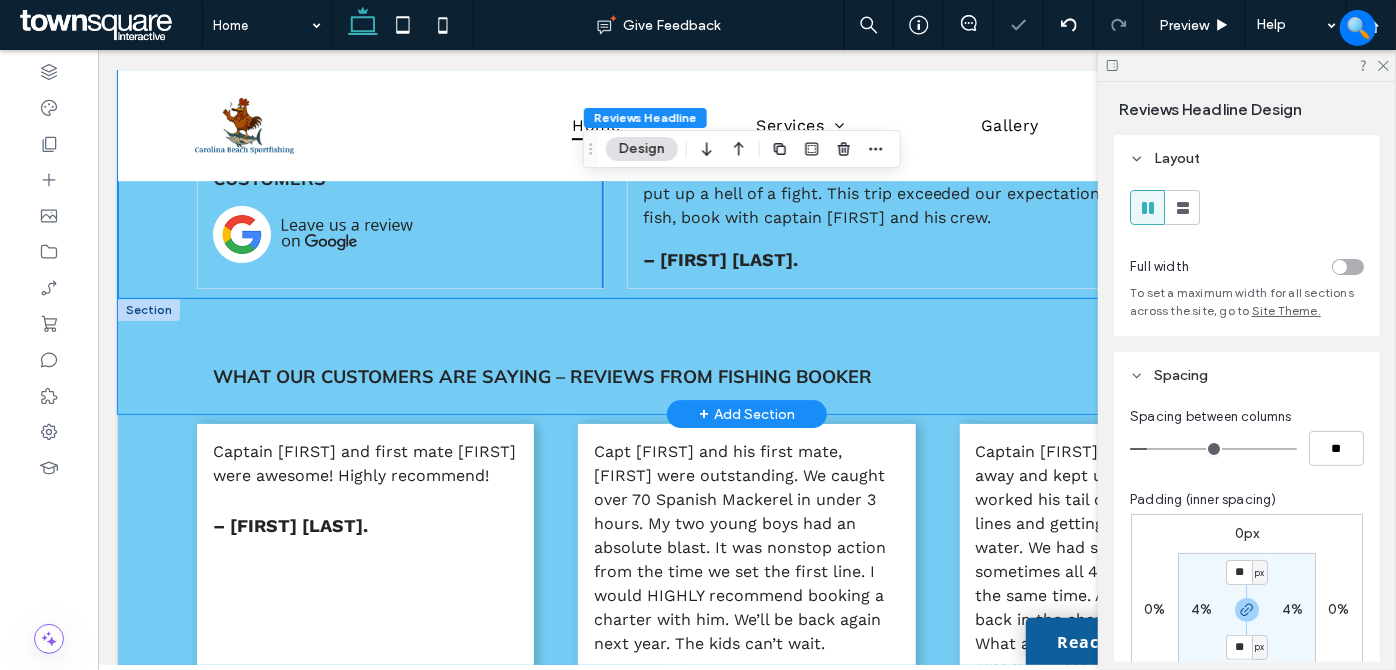 click on "What Our Customers Are Saying – Reviews from Fishing Booker" at bounding box center [746, 355] 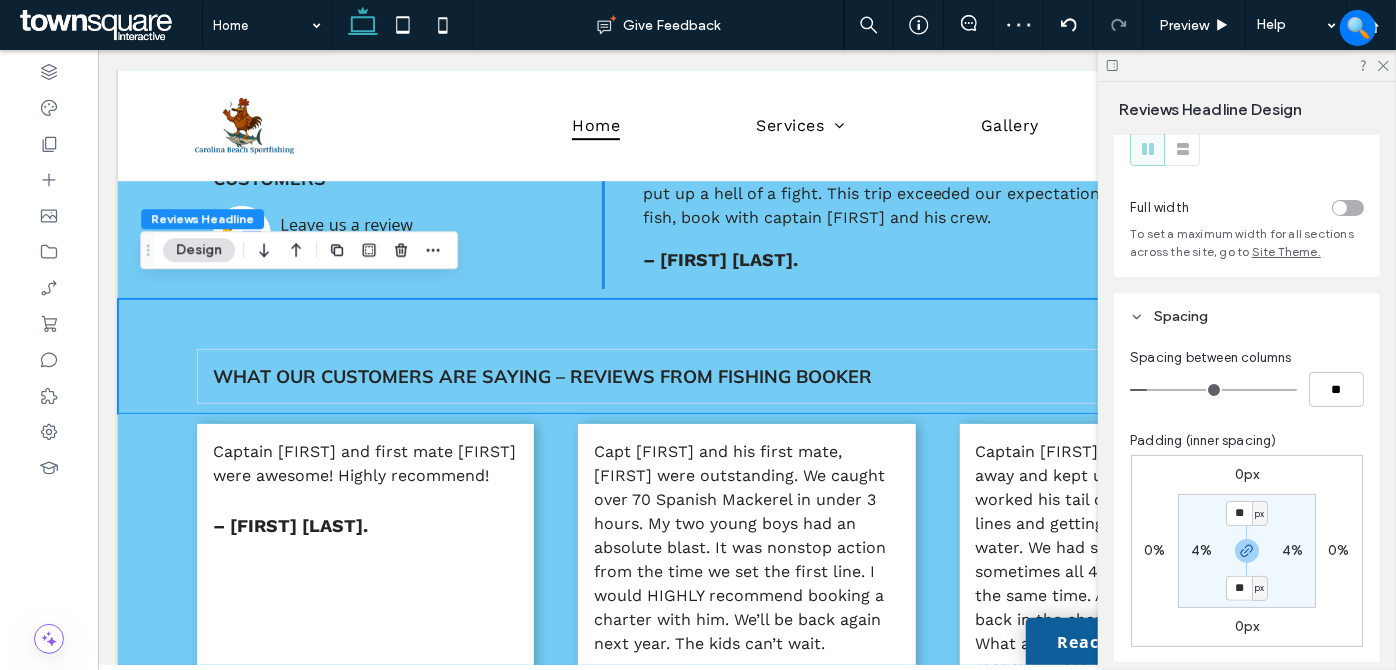 scroll, scrollTop: 90, scrollLeft: 0, axis: vertical 